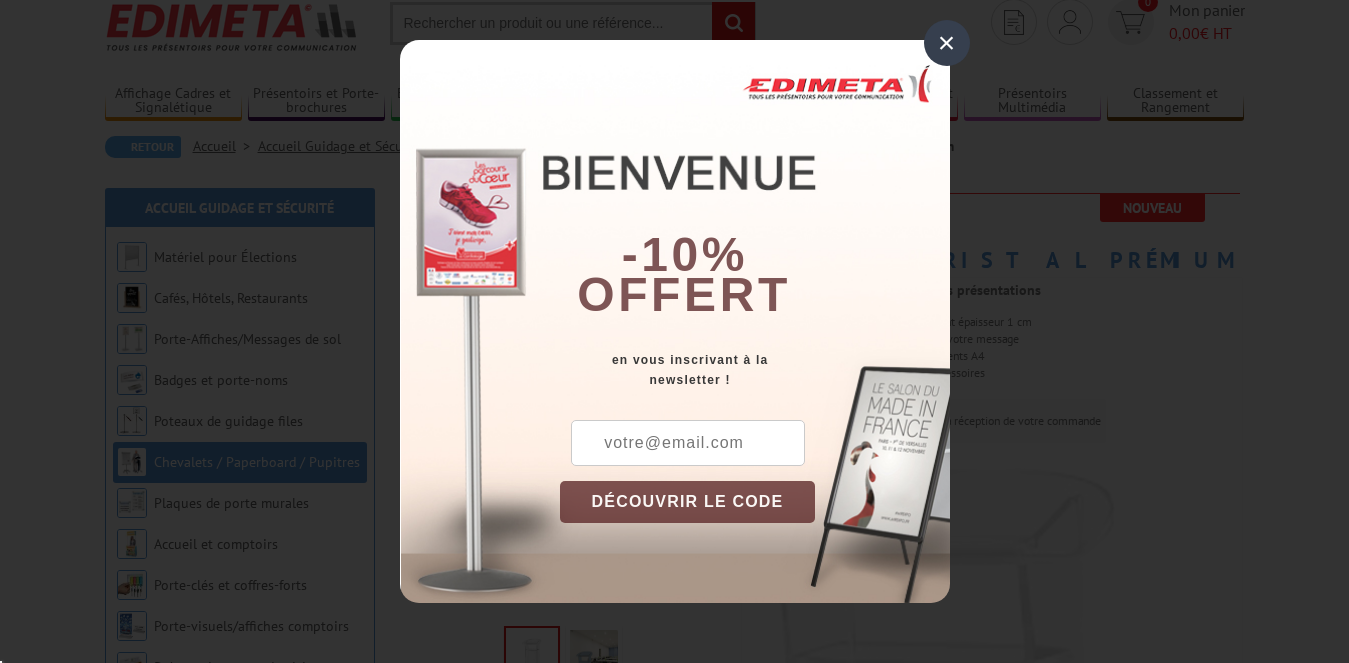 scroll, scrollTop: 70, scrollLeft: 0, axis: vertical 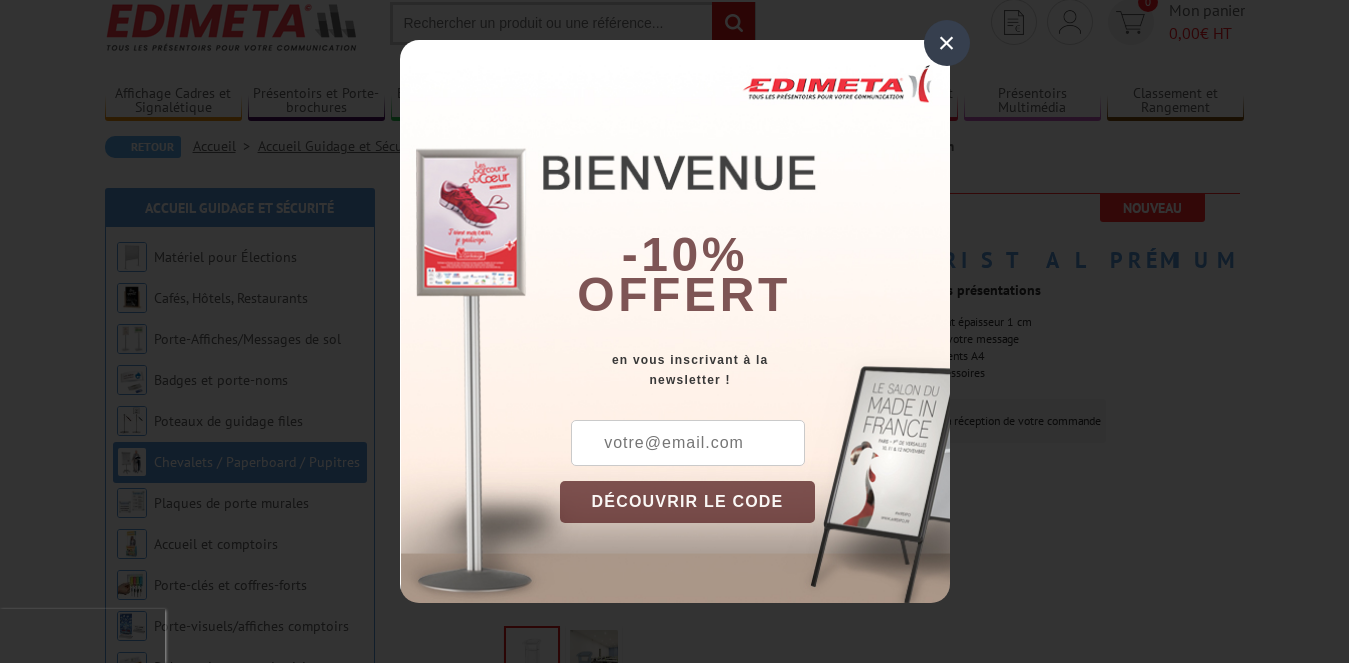 click on "×" at bounding box center (947, 43) 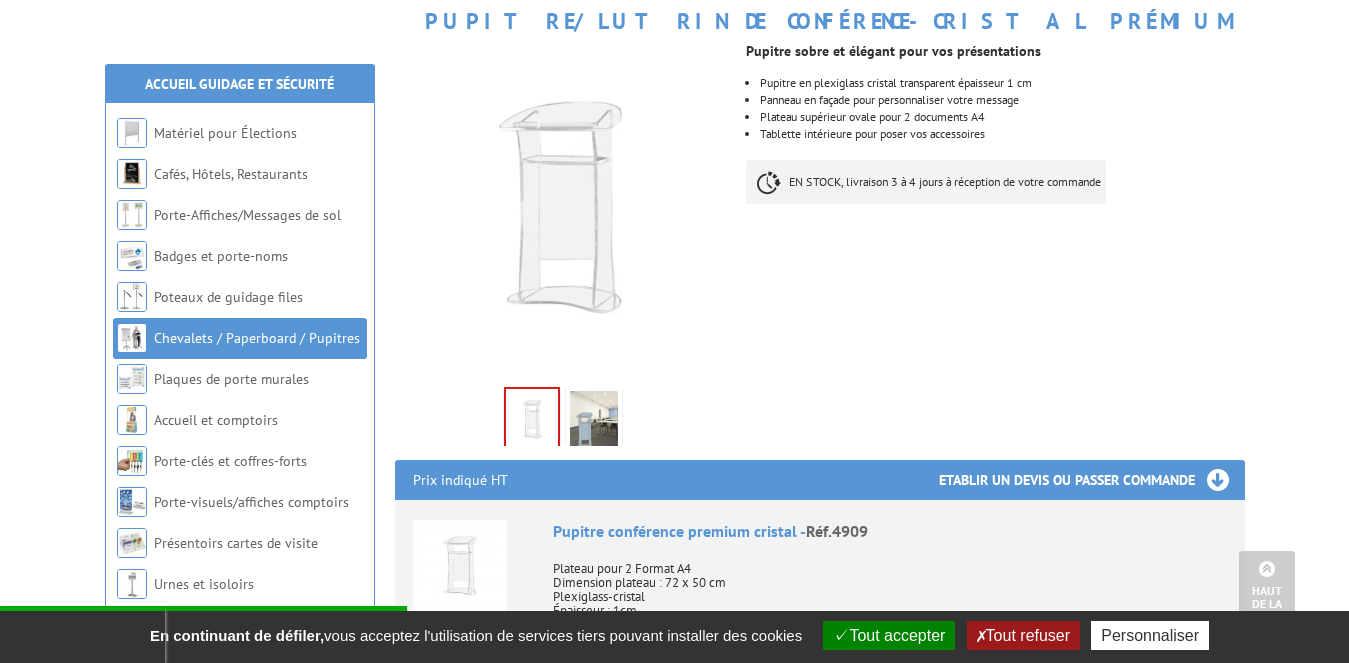 scroll, scrollTop: 463, scrollLeft: 0, axis: vertical 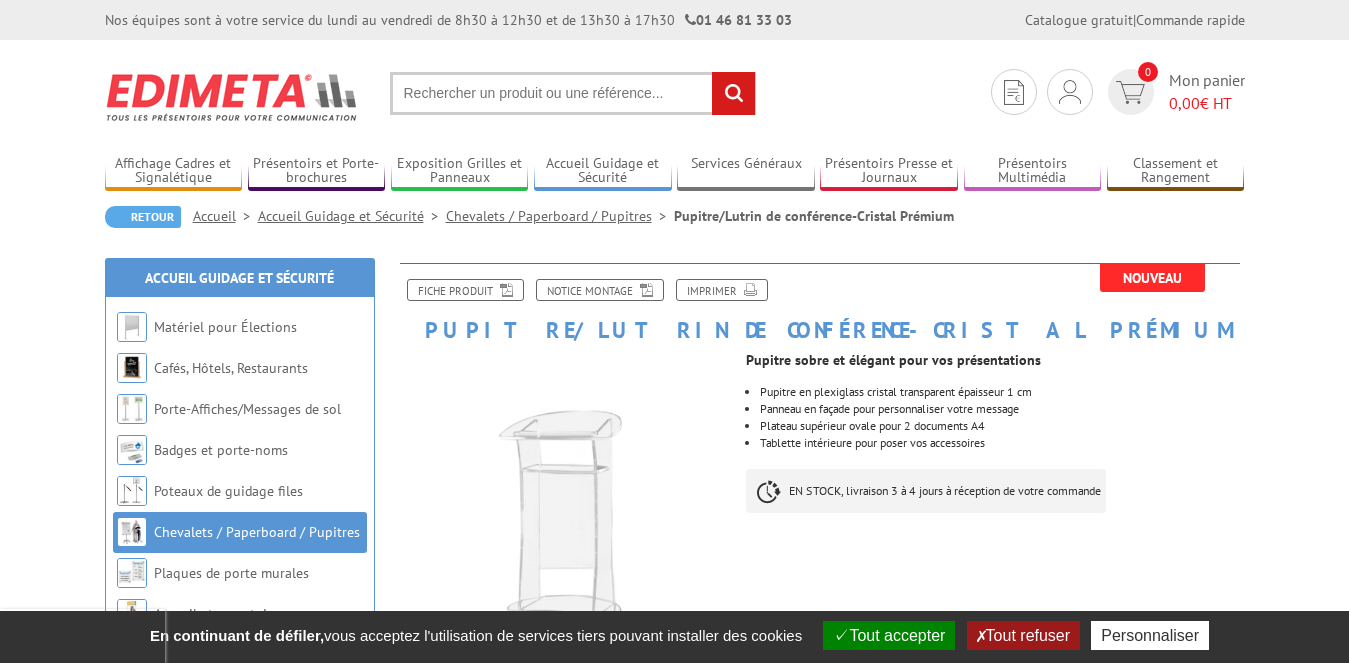 click on "Plateau supérieur ovale pour 2 documents A4" at bounding box center (1002, 426) 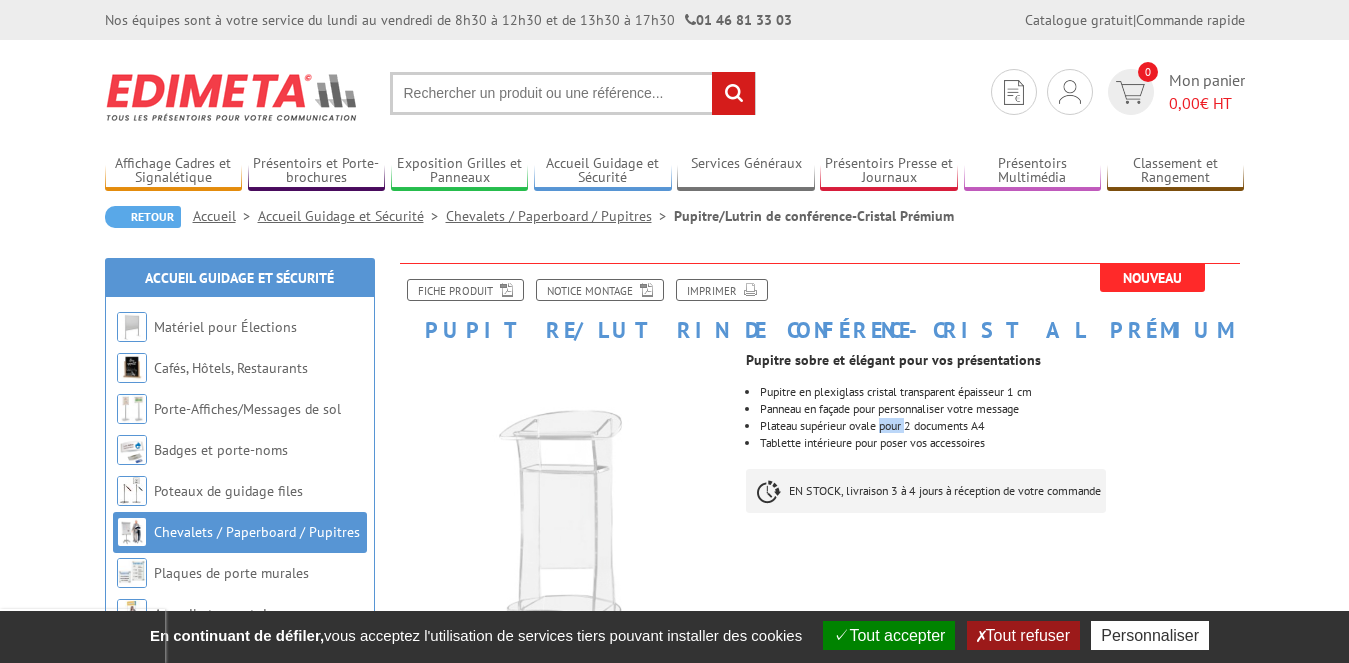 click on "Plateau supérieur ovale pour 2 documents A4" at bounding box center (1002, 426) 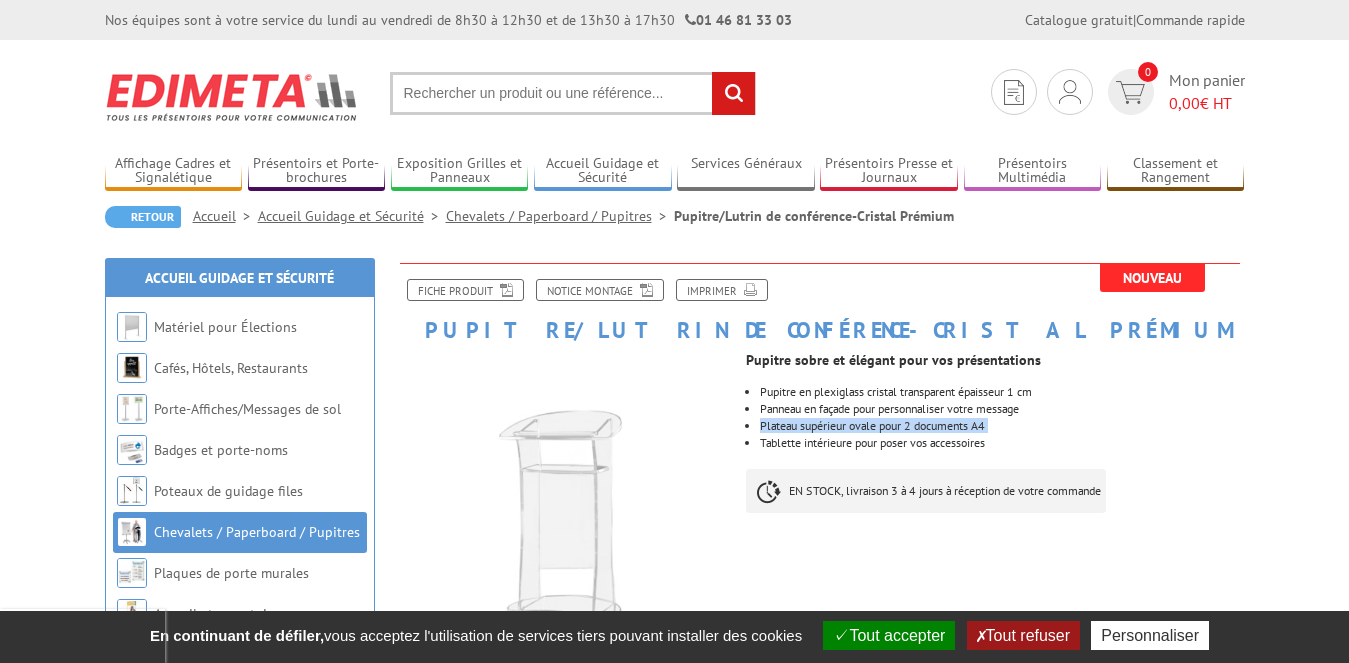 click on "Plateau supérieur ovale pour 2 documents A4" at bounding box center (1002, 426) 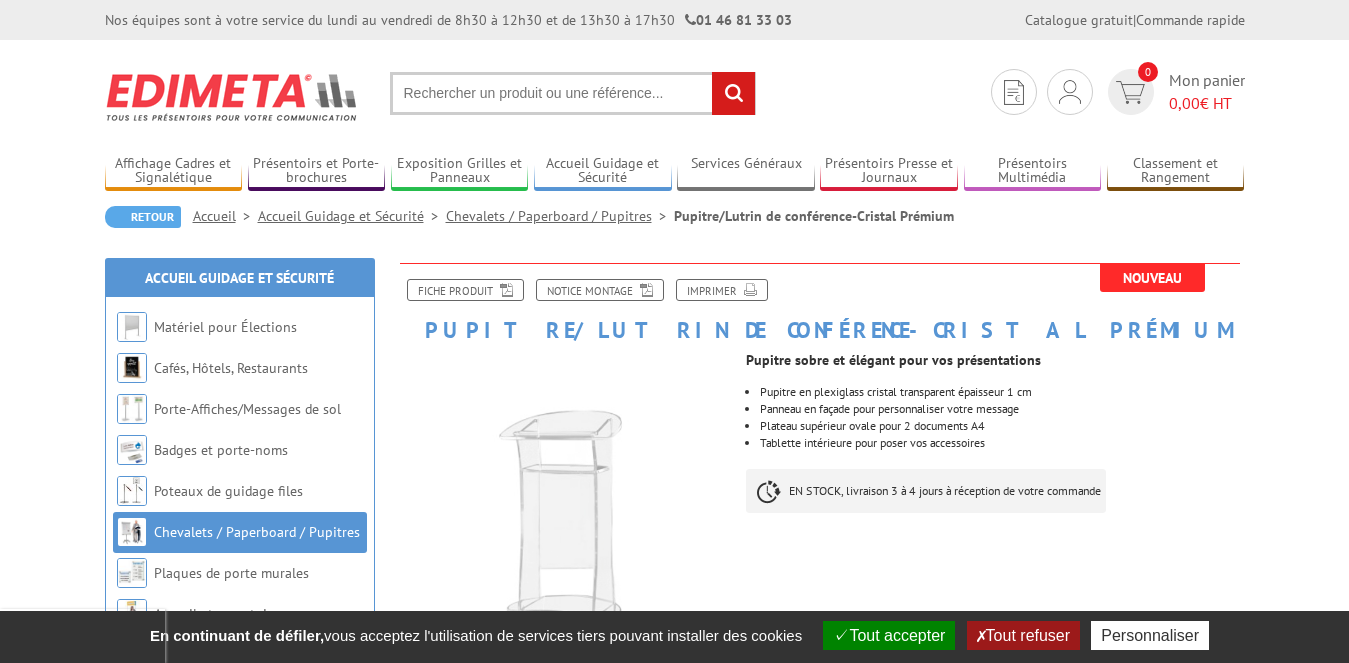 click on "Fiche produit
Notice Montage
Imprimer" at bounding box center (820, 298) 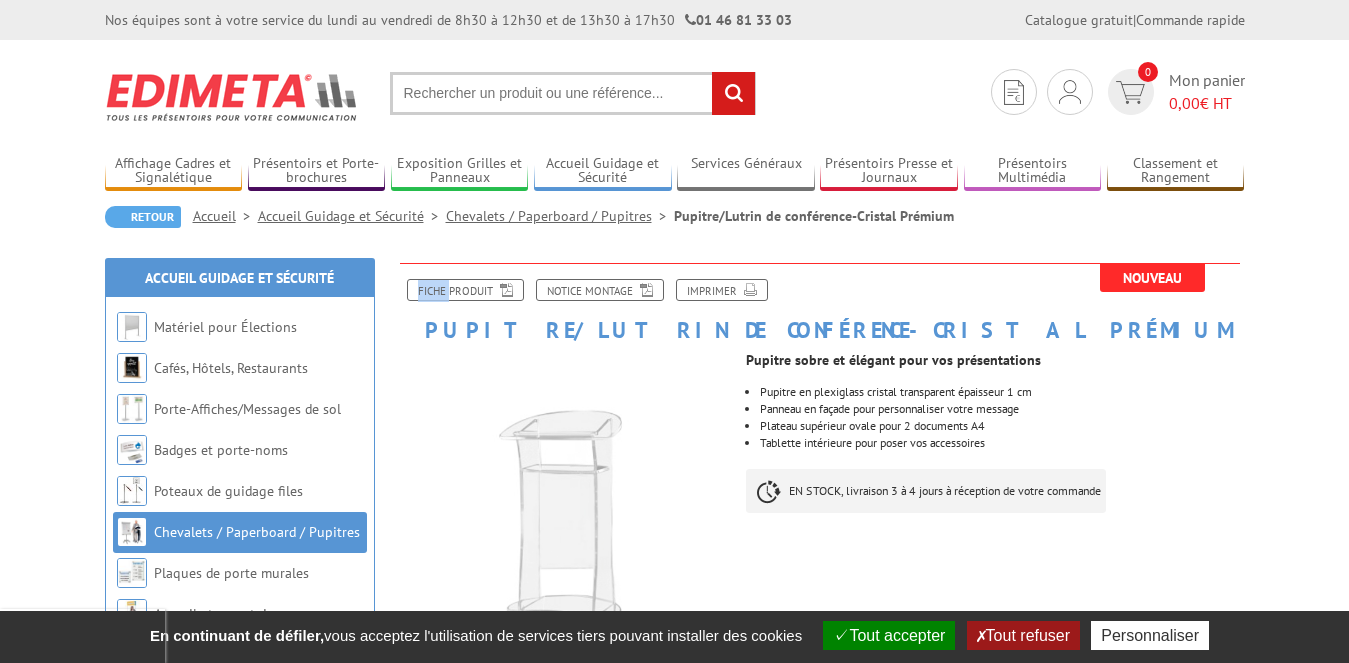 click on "Fiche produit
Notice Montage
Imprimer" at bounding box center [820, 298] 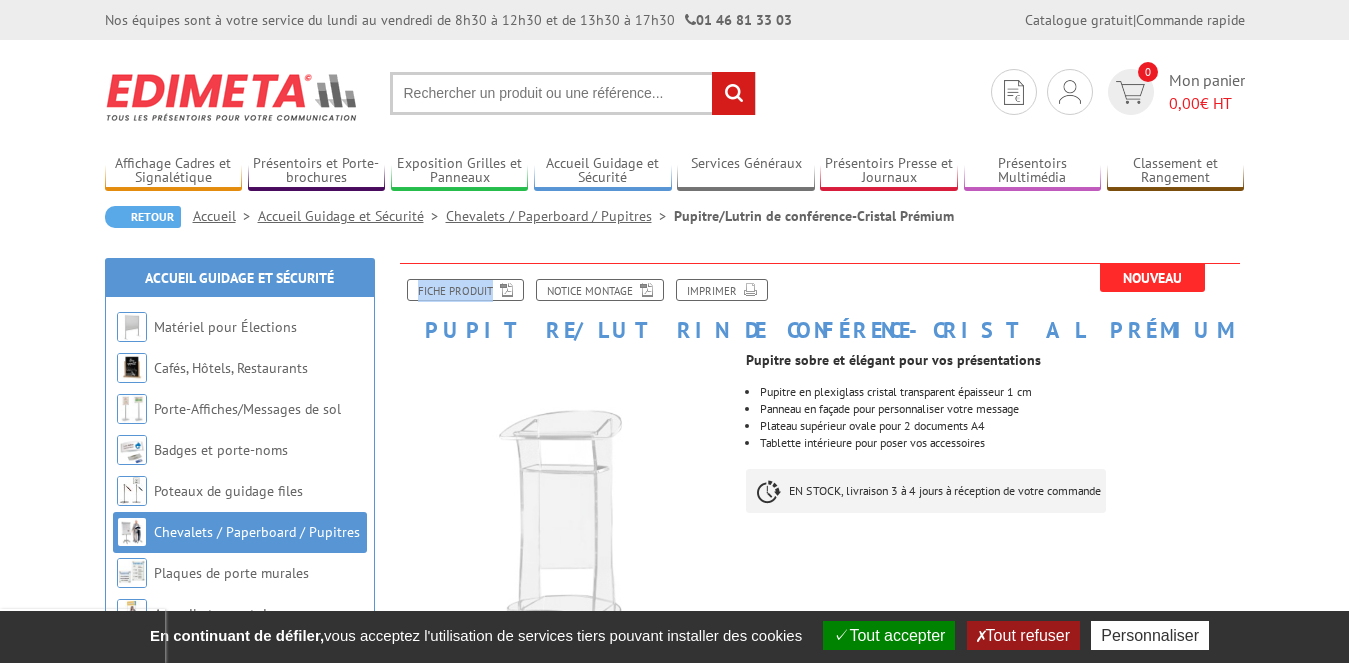 click on "Fiche produit
Notice Montage
Imprimer" at bounding box center (820, 298) 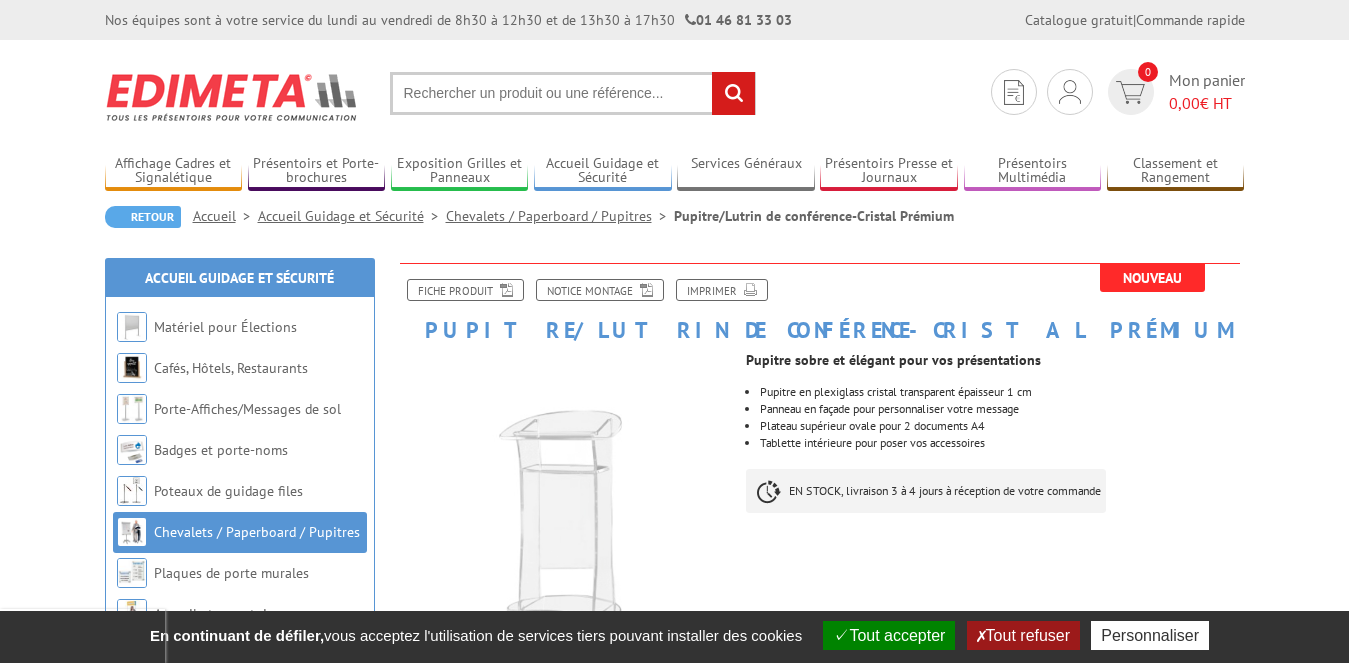 click on "Pupitre sobre et élégant pour vos présentations" at bounding box center (995, 354) 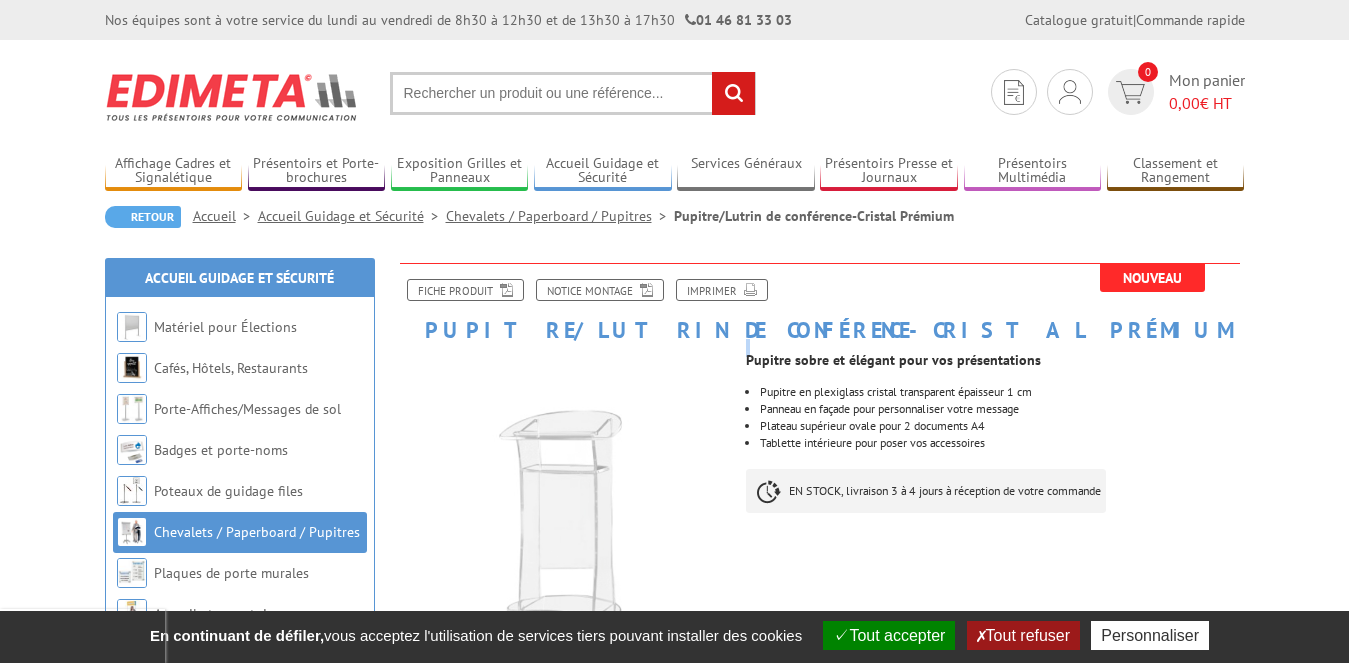 click on "Pupitre sobre et élégant pour vos présentations" at bounding box center [995, 354] 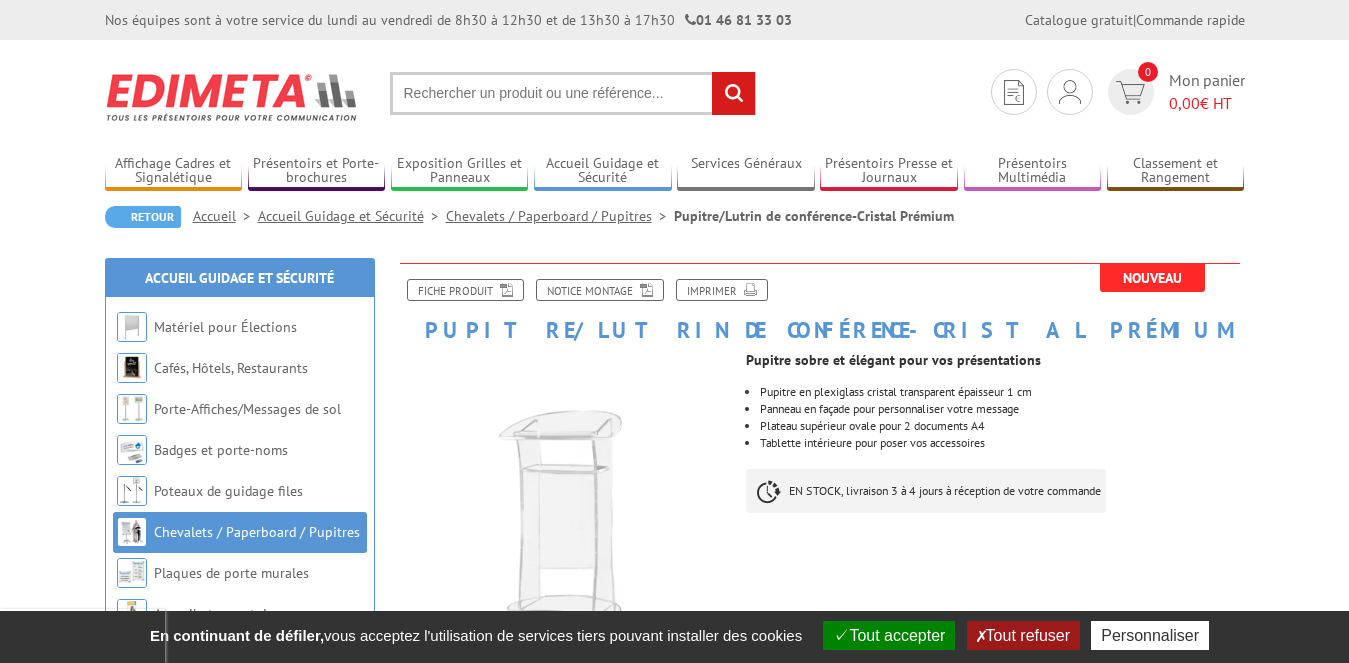 click on "Fiche produit
Notice Montage
Imprimer" at bounding box center (820, 298) 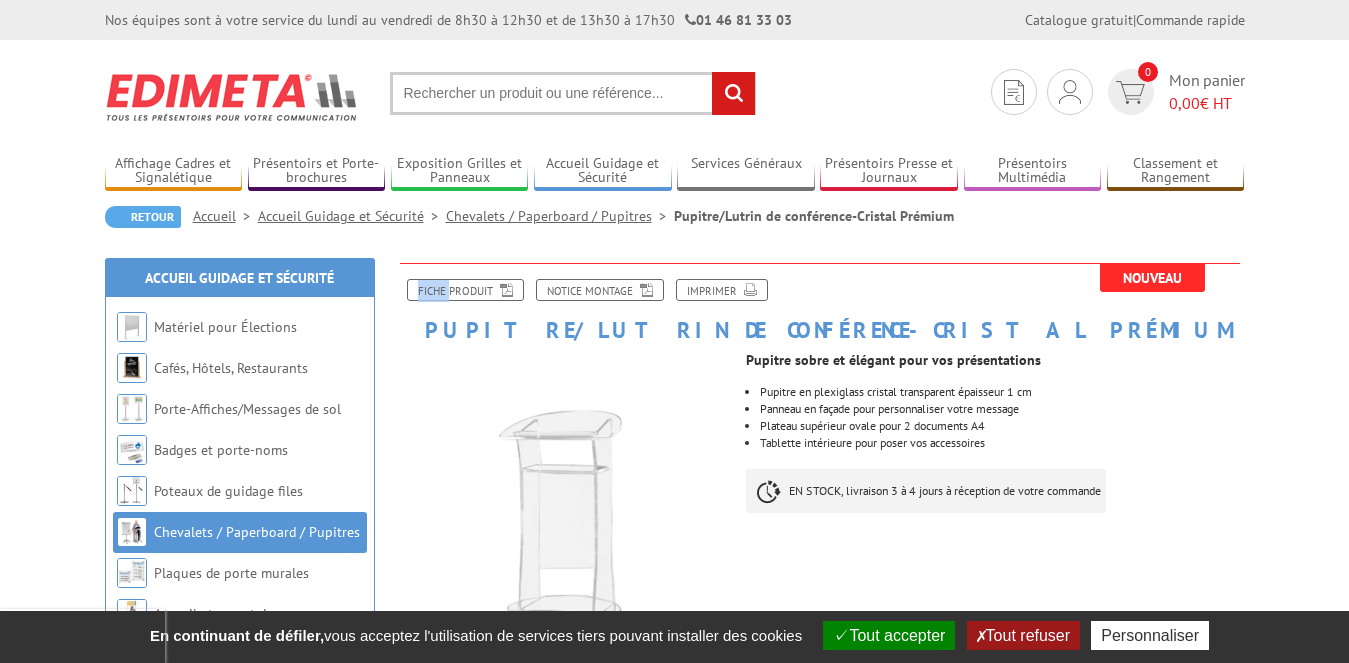 click on "Fiche produit
Notice Montage
Imprimer" at bounding box center [820, 298] 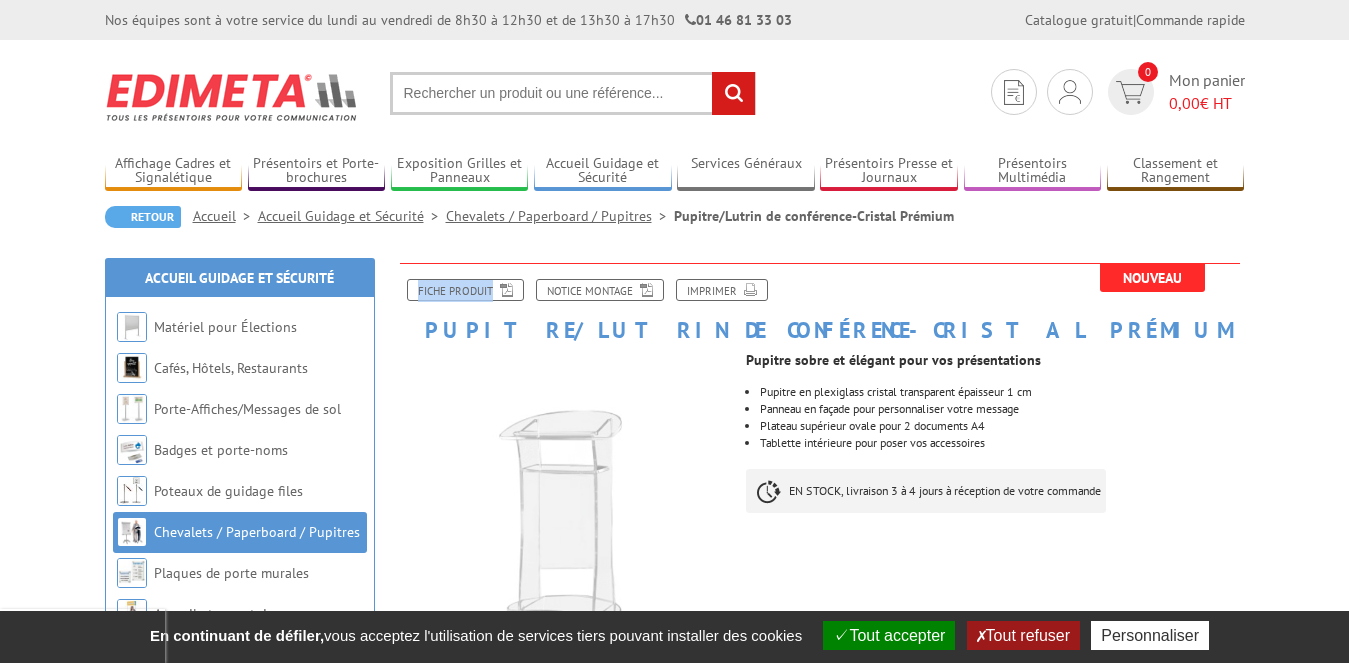 click on "Fiche produit
Notice Montage
Imprimer" at bounding box center [820, 298] 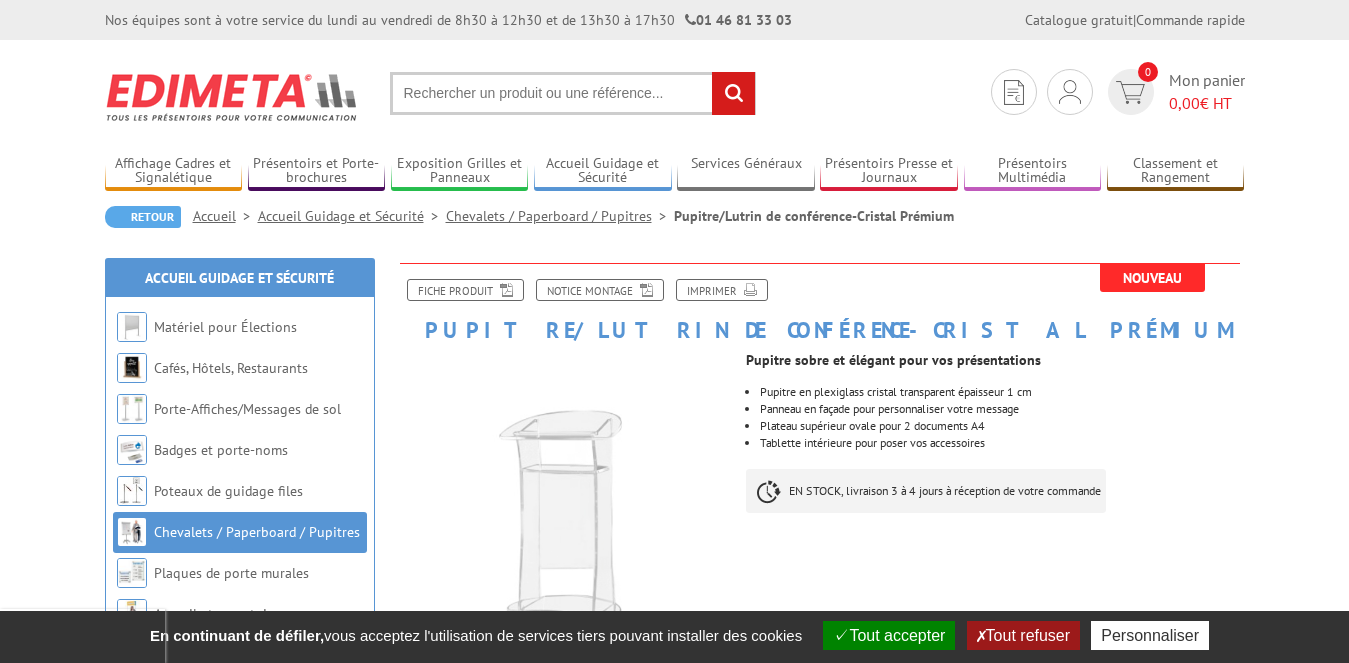 drag, startPoint x: 711, startPoint y: 320, endPoint x: 739, endPoint y: 317, distance: 28.160255 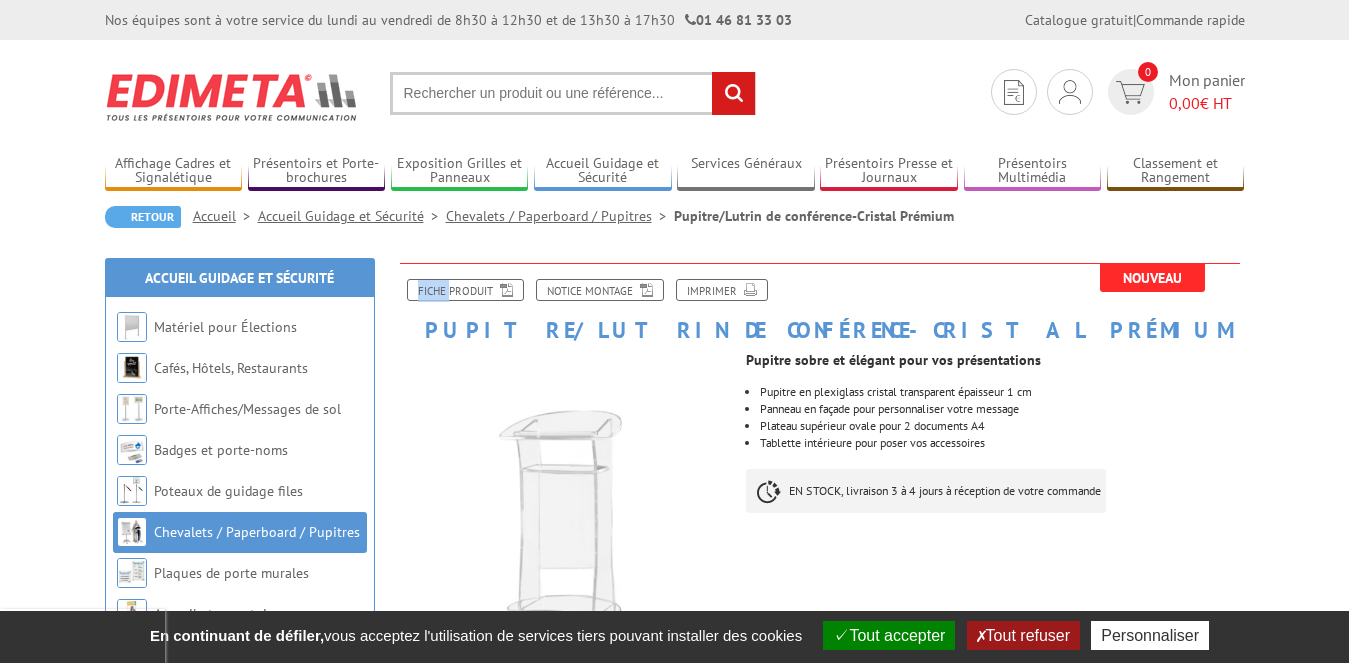 click on "Fiche produit
Notice Montage
Imprimer" at bounding box center (820, 298) 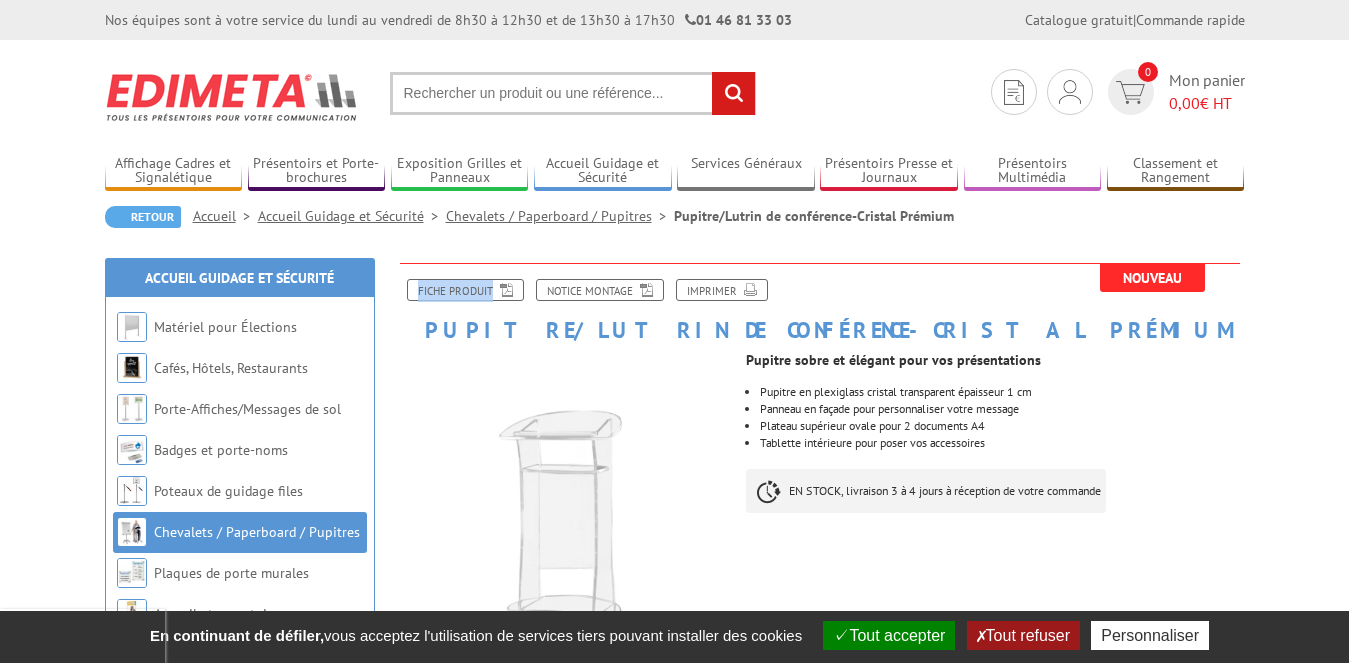 click on "Fiche produit
Notice Montage
Imprimer" at bounding box center (820, 298) 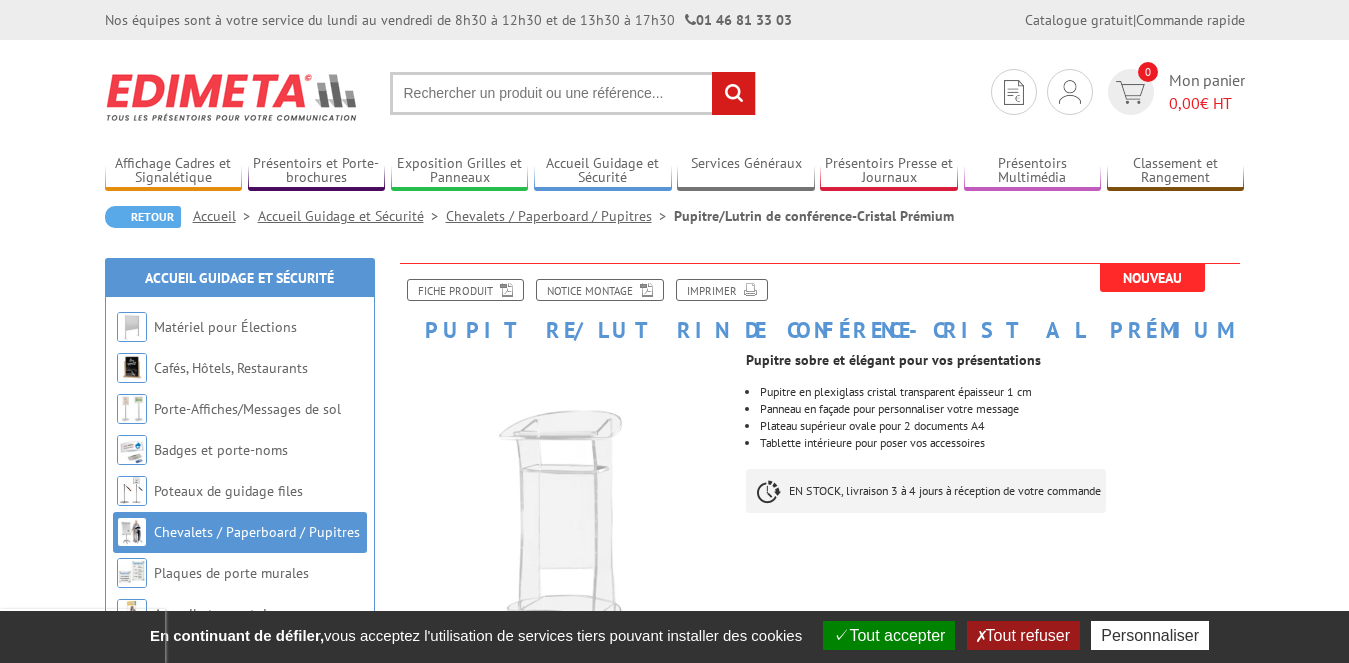 click on "Pupitre/Lutrin de conférence-Cristal Prémium" at bounding box center (820, 302) 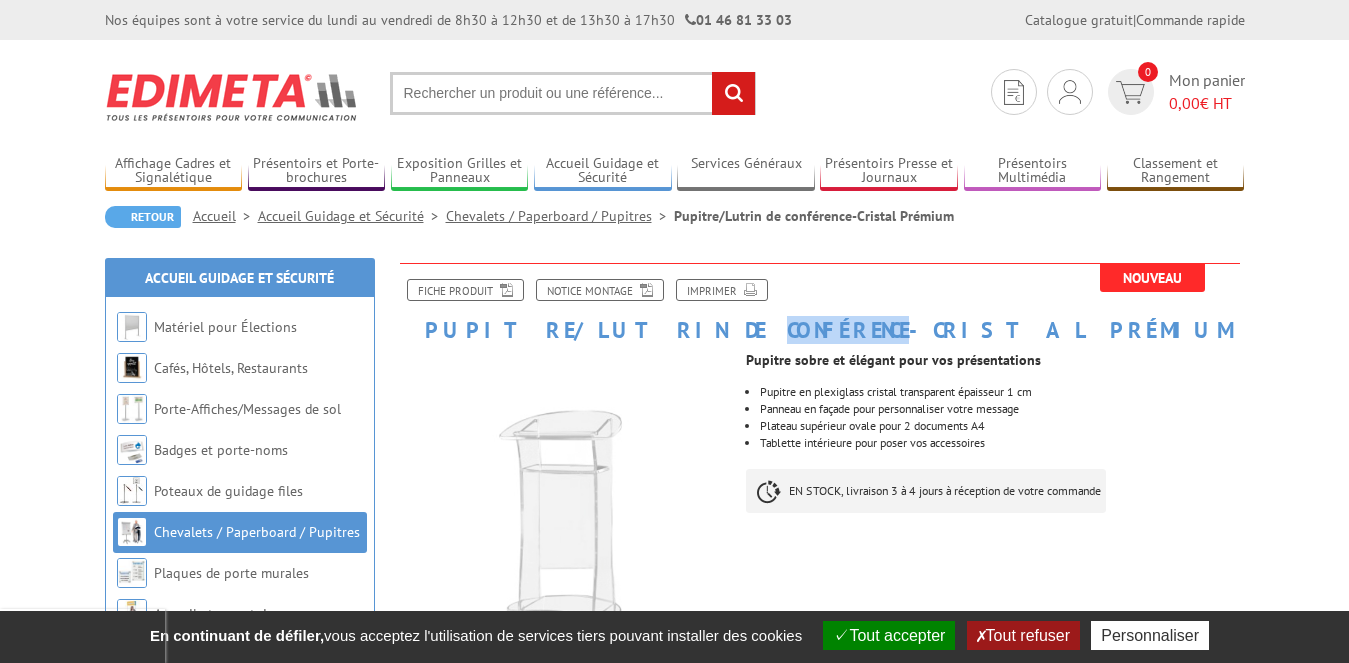 click on "Pupitre/Lutrin de conférence-Cristal Prémium" at bounding box center [820, 302] 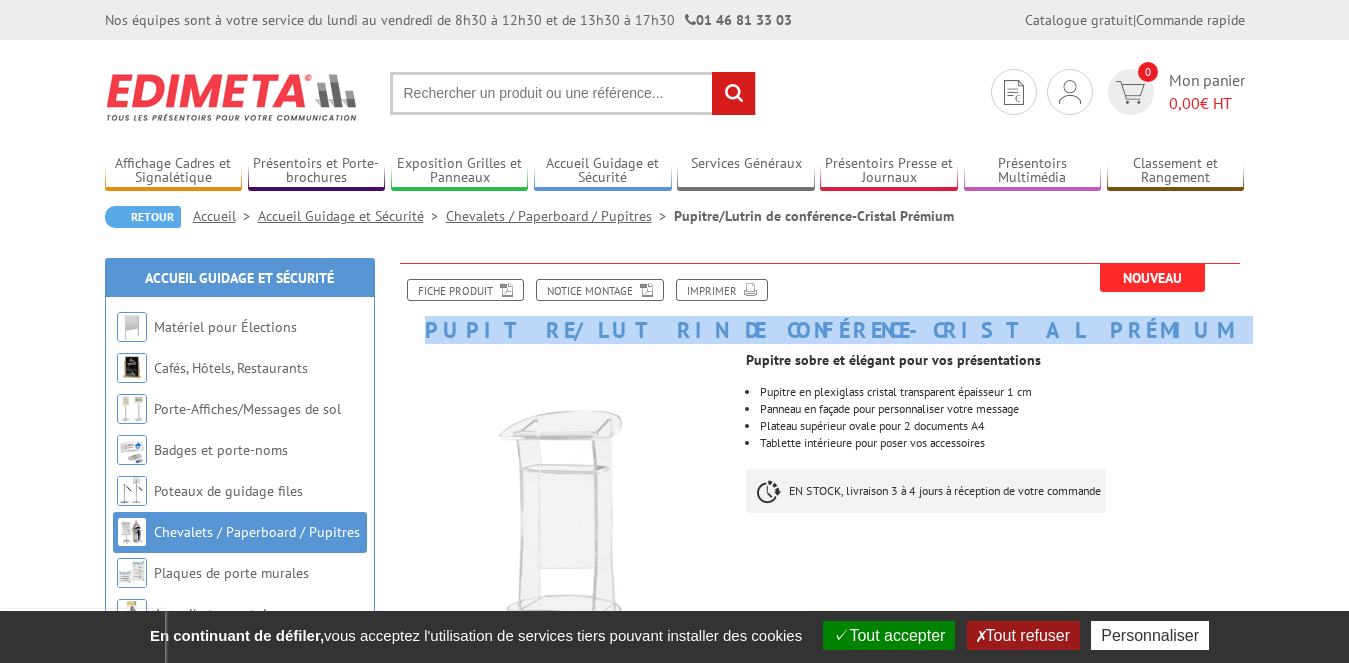 click on "Pupitre/Lutrin de conférence-Cristal Prémium" at bounding box center (820, 302) 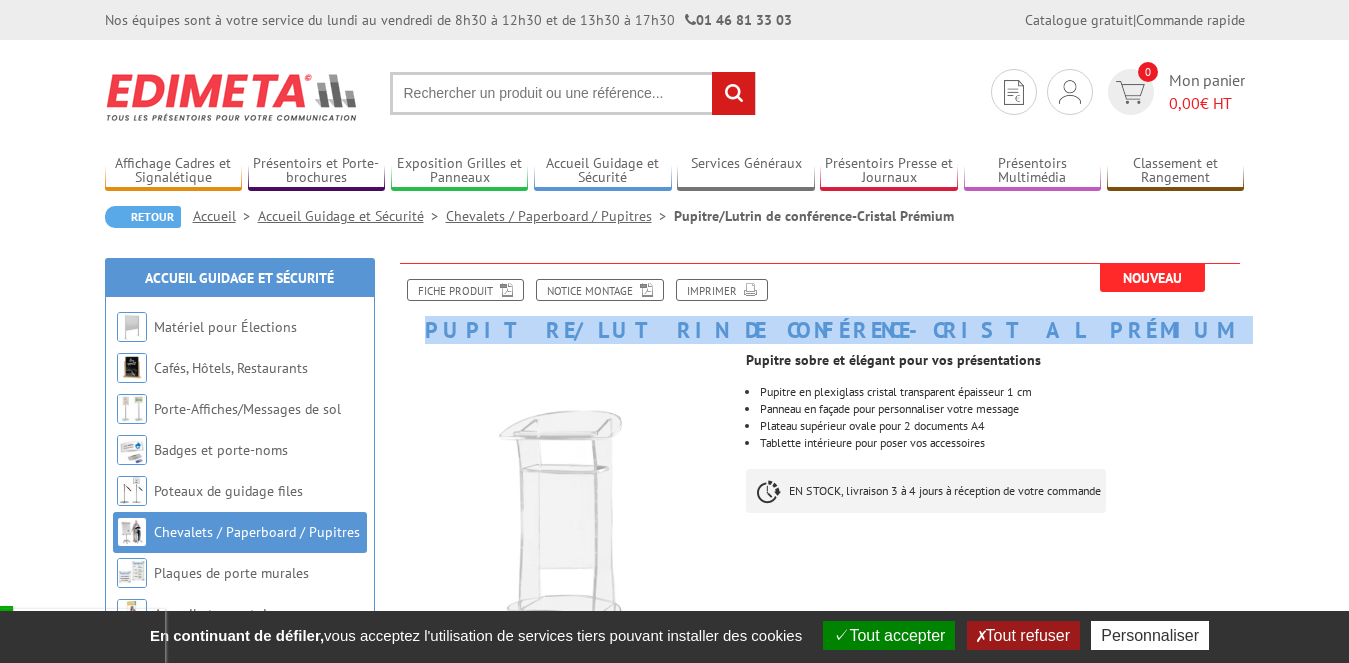 scroll, scrollTop: 18, scrollLeft: 0, axis: vertical 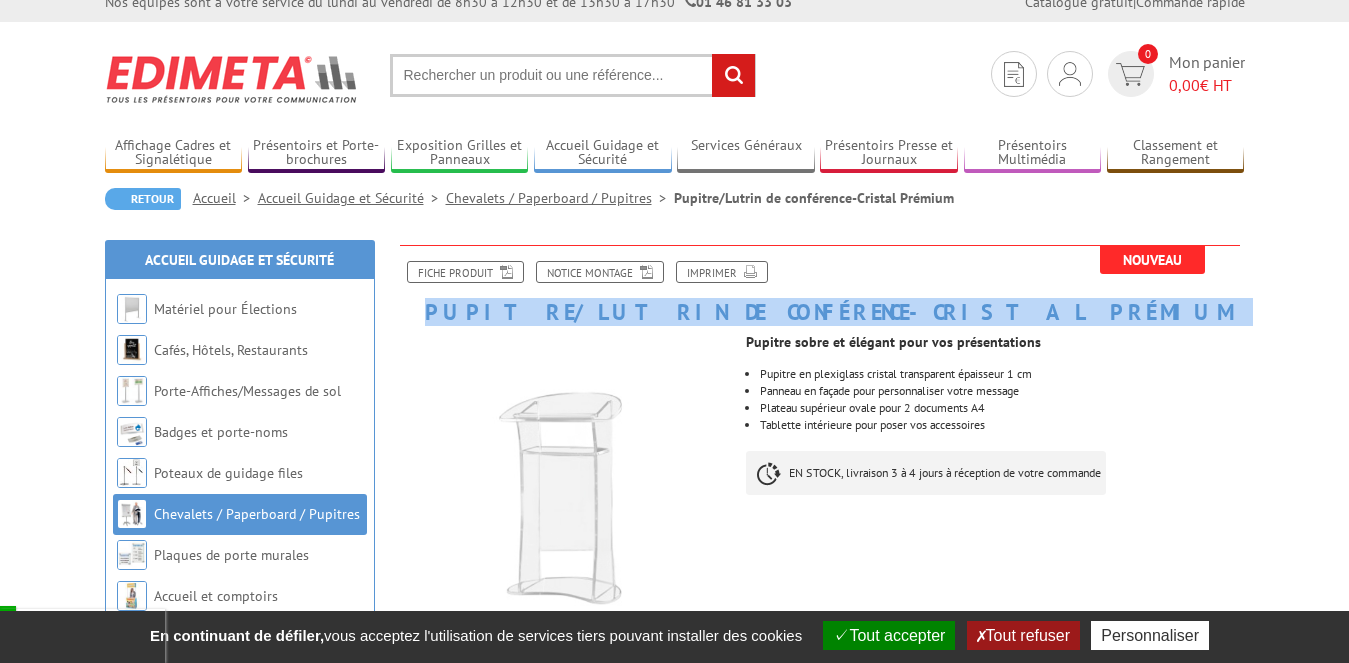 click on "Pupitre/Lutrin de conférence-Cristal Prémium" at bounding box center (820, 284) 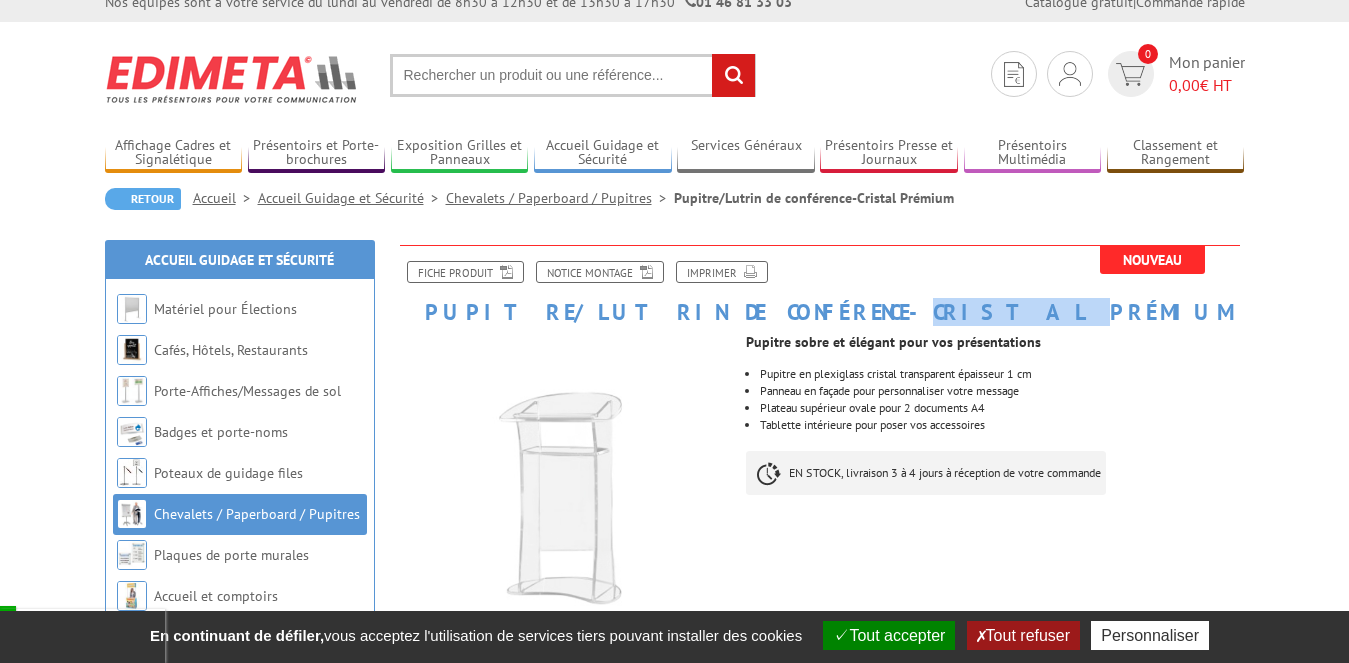 click on "Pupitre/Lutrin de conférence-Cristal Prémium" at bounding box center (820, 284) 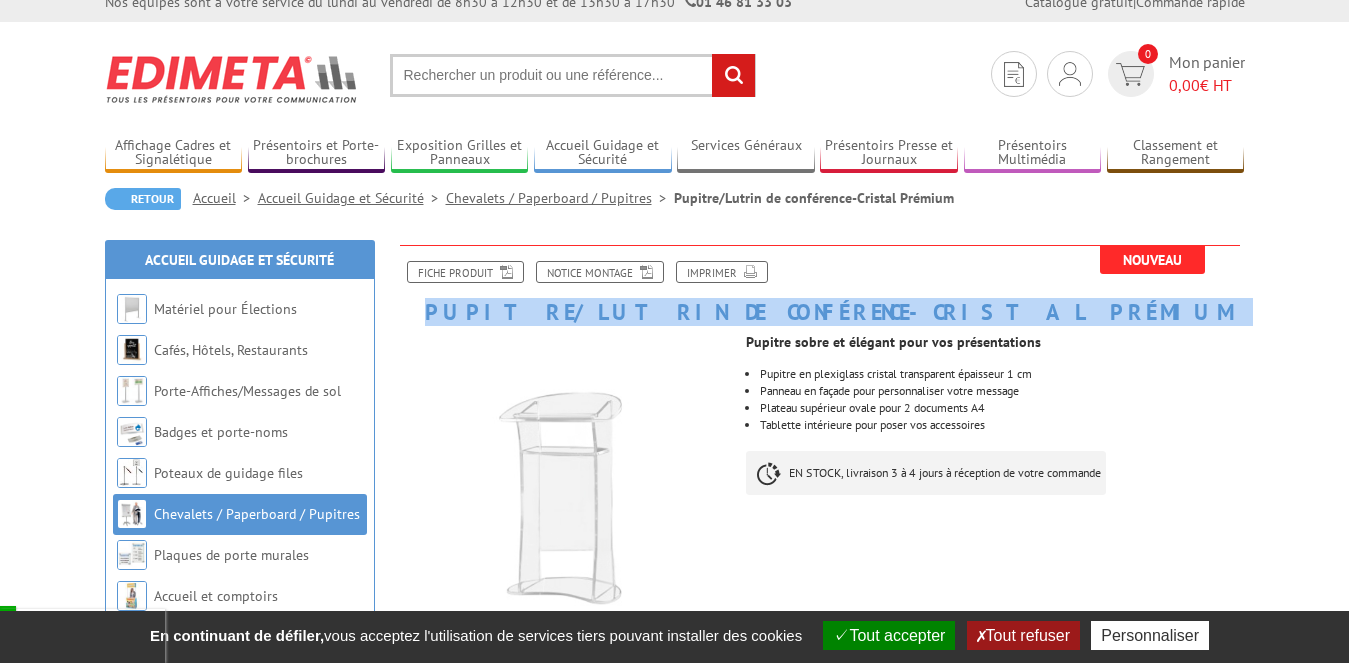 click on "Pupitre/Lutrin de conférence-Cristal Prémium" at bounding box center [820, 284] 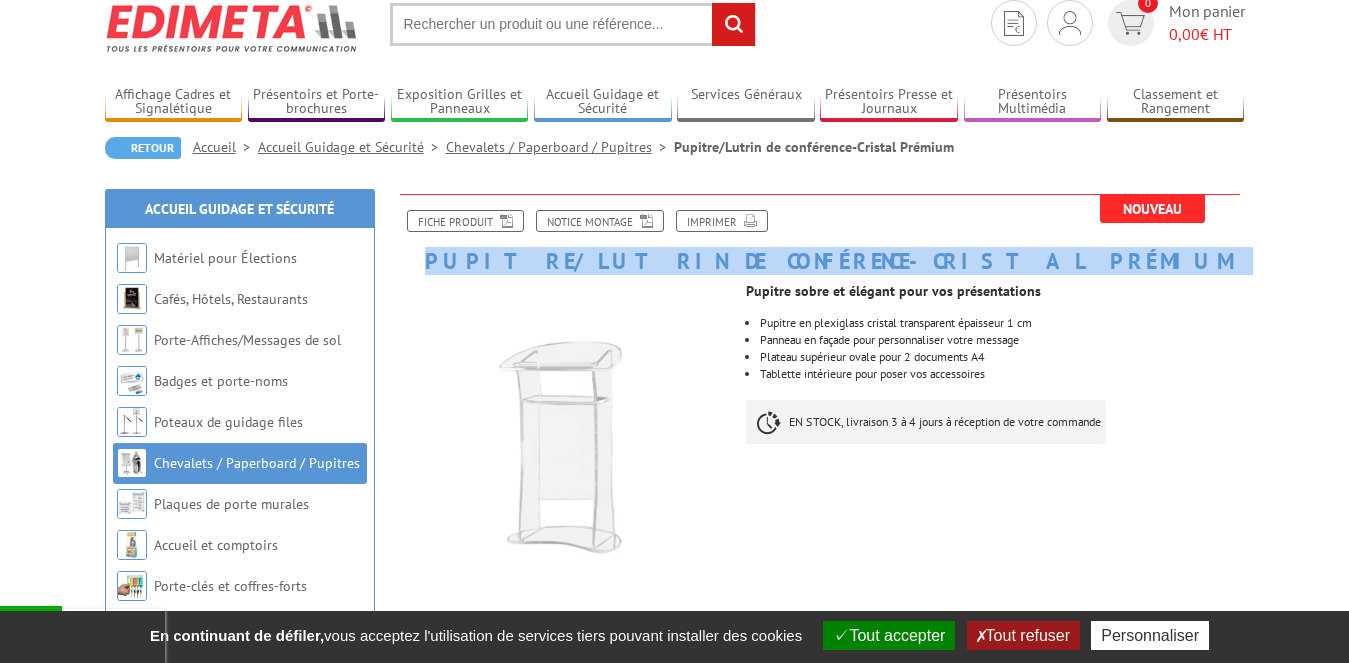 scroll, scrollTop: 71, scrollLeft: 0, axis: vertical 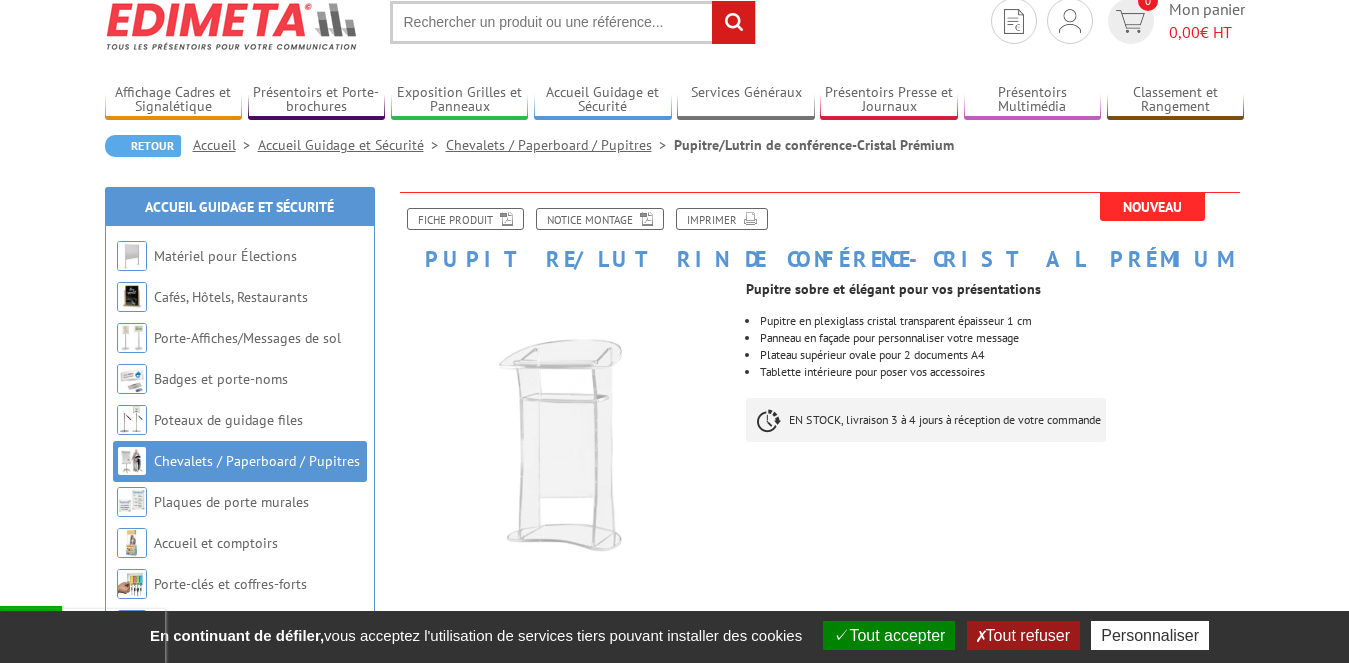 click on "Pupitre en plexiglass cristal transparent épaisseur 1 cm" at bounding box center [1002, 321] 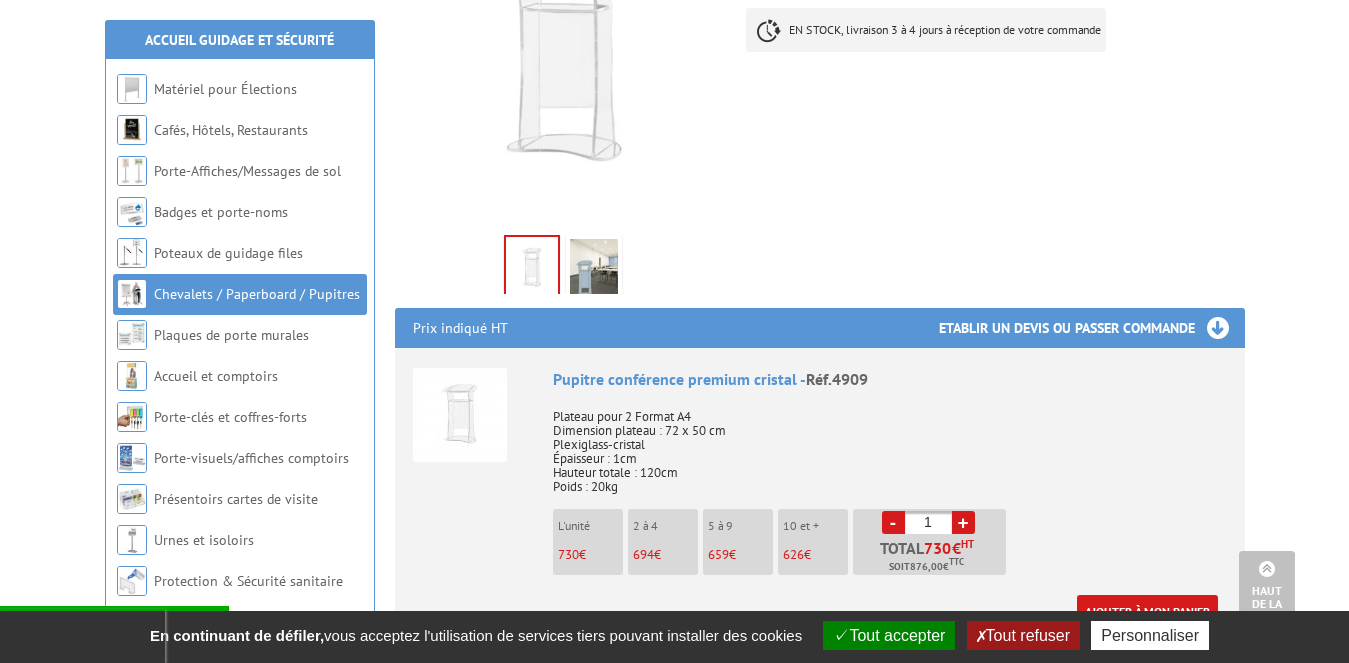 scroll, scrollTop: 0, scrollLeft: 0, axis: both 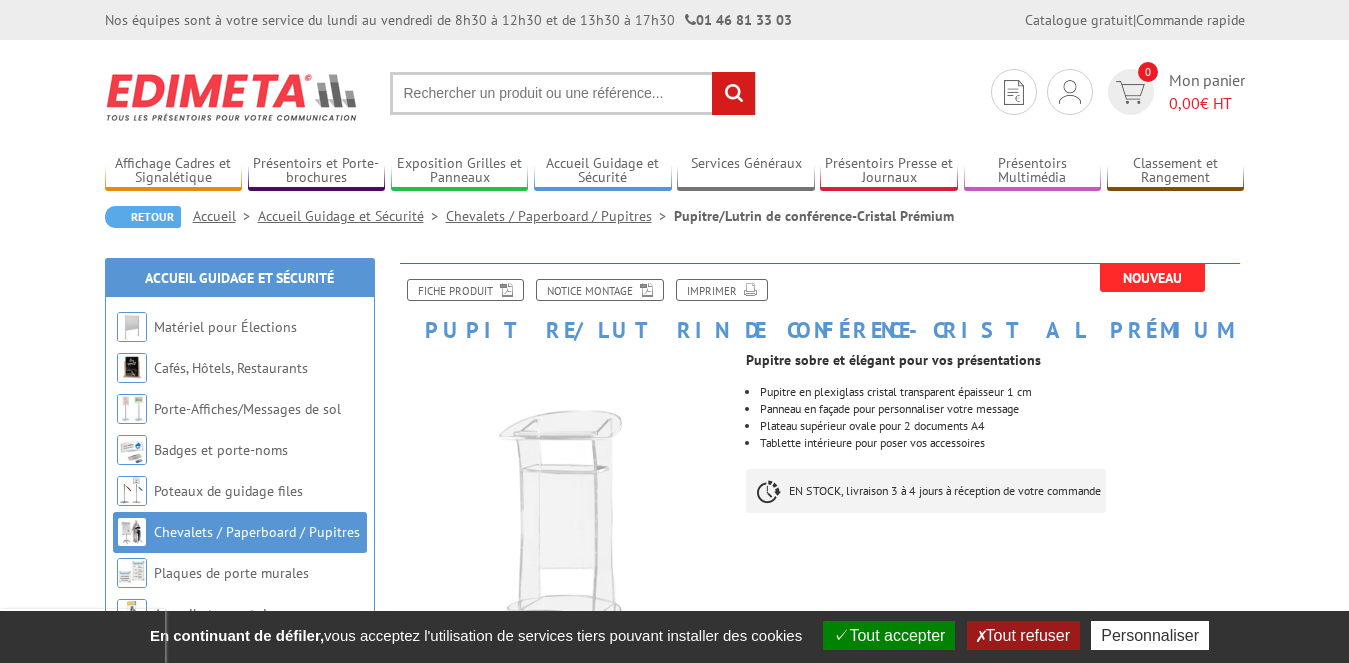 click on "Pupitre en plexiglass cristal transparent épaisseur 1 cm                          Panneau en façade pour personnaliser votre message                          Plateau supérieur ovale pour 2 documents A4                          Tablette intérieure pour poser vos accessoires" at bounding box center [995, 417] 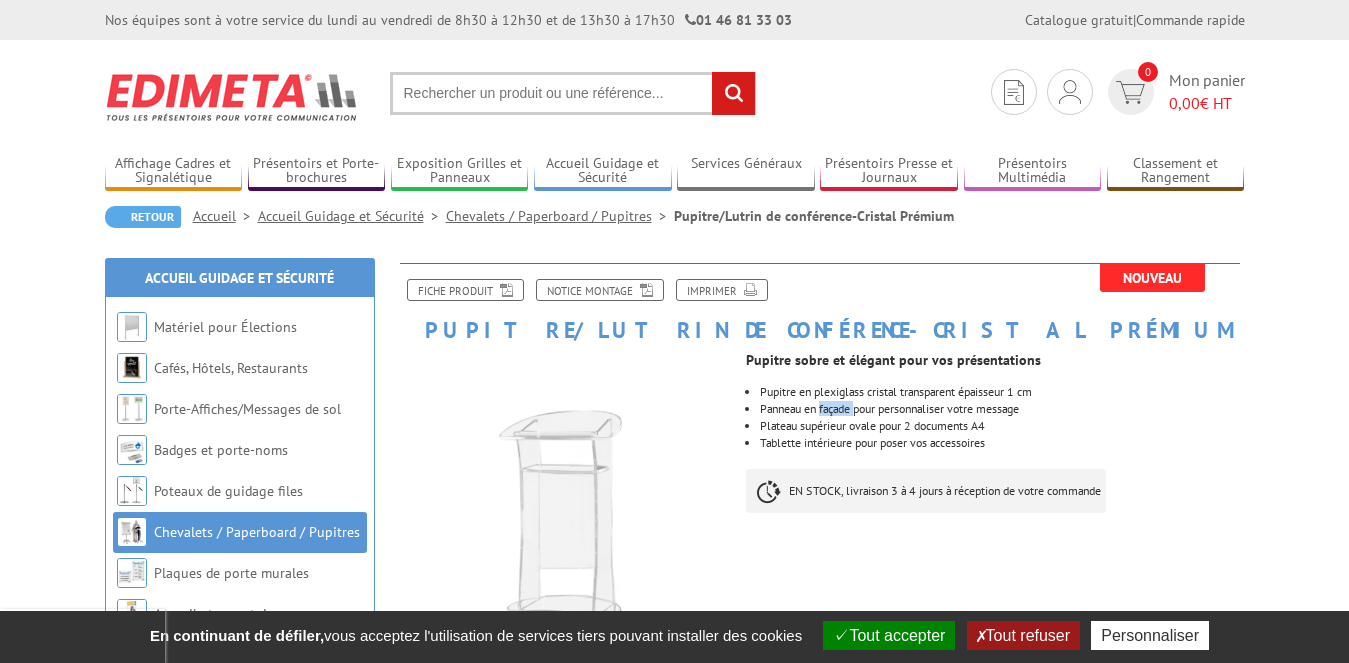 click on "Pupitre en plexiglass cristal transparent épaisseur 1 cm                          Panneau en façade pour personnaliser votre message                          Plateau supérieur ovale pour 2 documents A4                          Tablette intérieure pour poser vos accessoires" at bounding box center [995, 417] 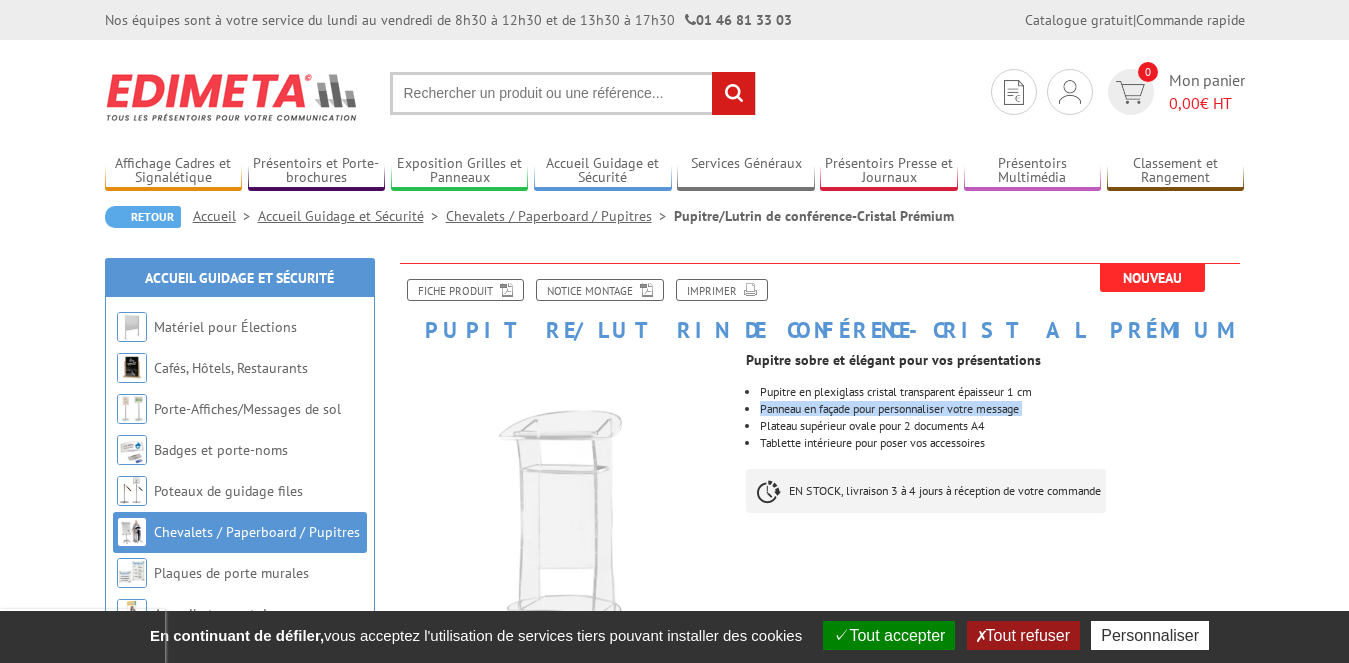 click on "Pupitre en plexiglass cristal transparent épaisseur 1 cm                          Panneau en façade pour personnaliser votre message                          Plateau supérieur ovale pour 2 documents A4                          Tablette intérieure pour poser vos accessoires" at bounding box center [995, 417] 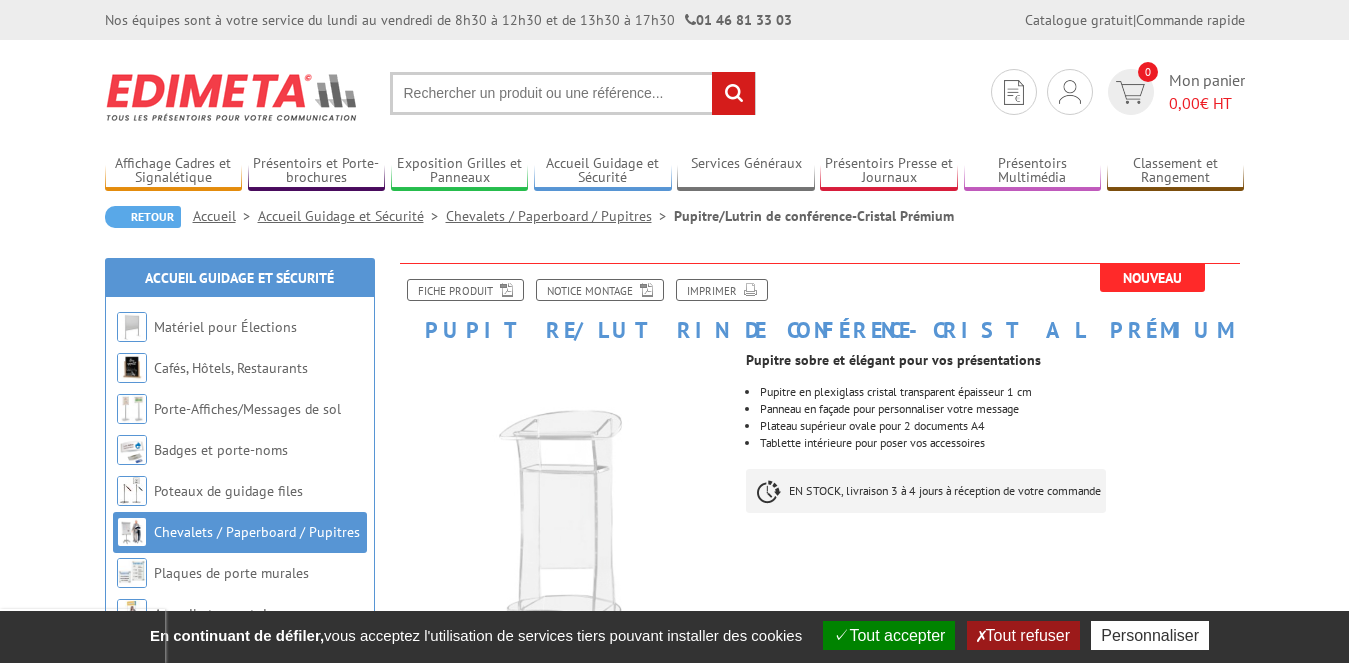 click on "Pupitre/Lutrin de conférence-Cristal Prémium" at bounding box center [820, 302] 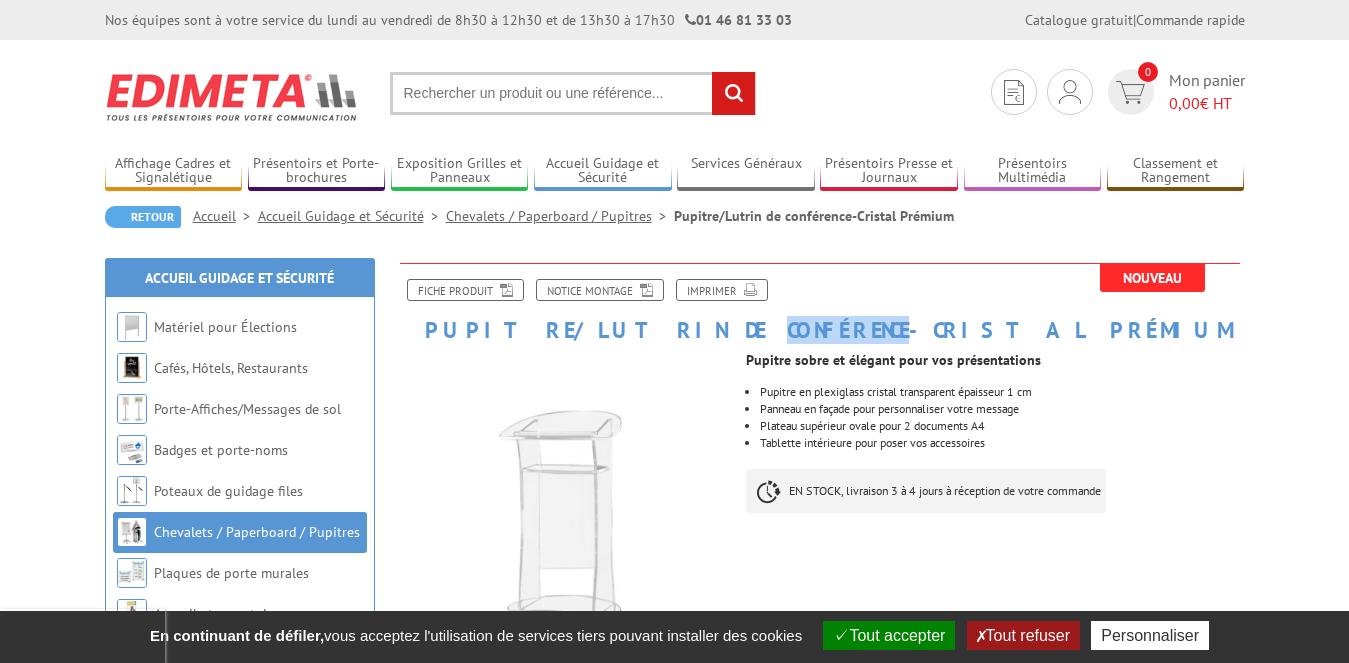 click on "Pupitre/Lutrin de conférence-Cristal Prémium" at bounding box center [820, 302] 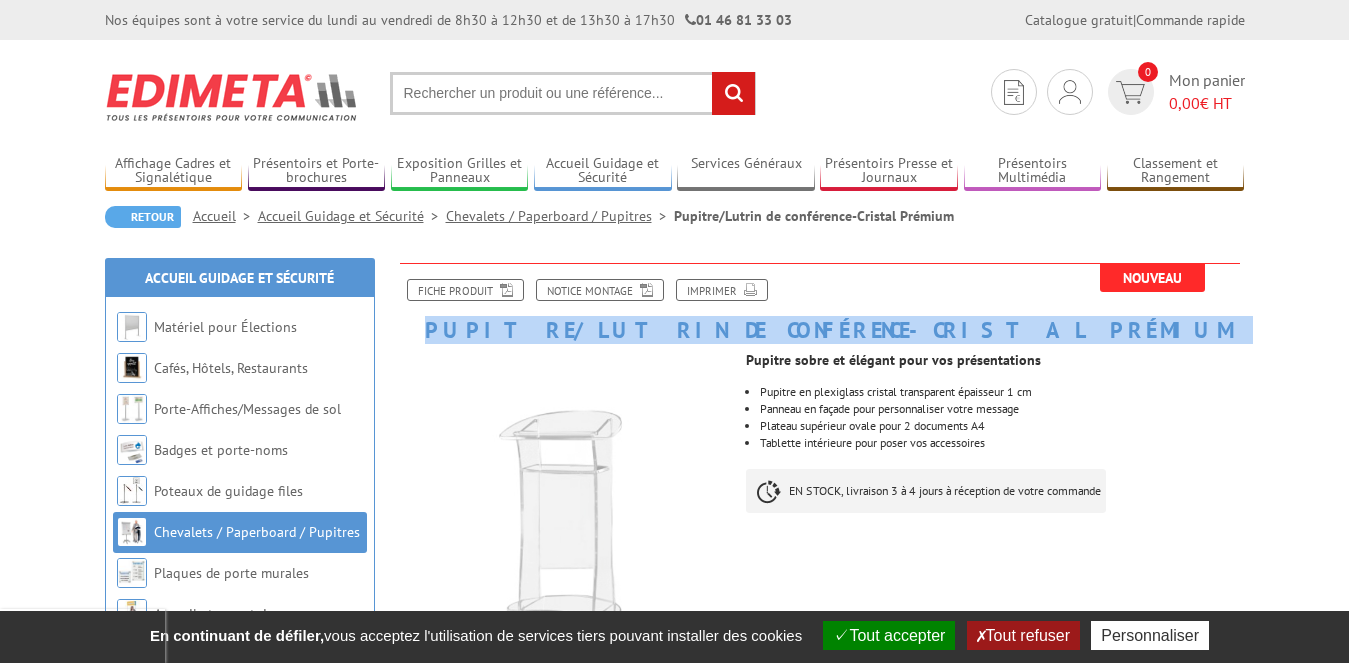 click on "Pupitre/Lutrin de conférence-Cristal Prémium" at bounding box center [820, 302] 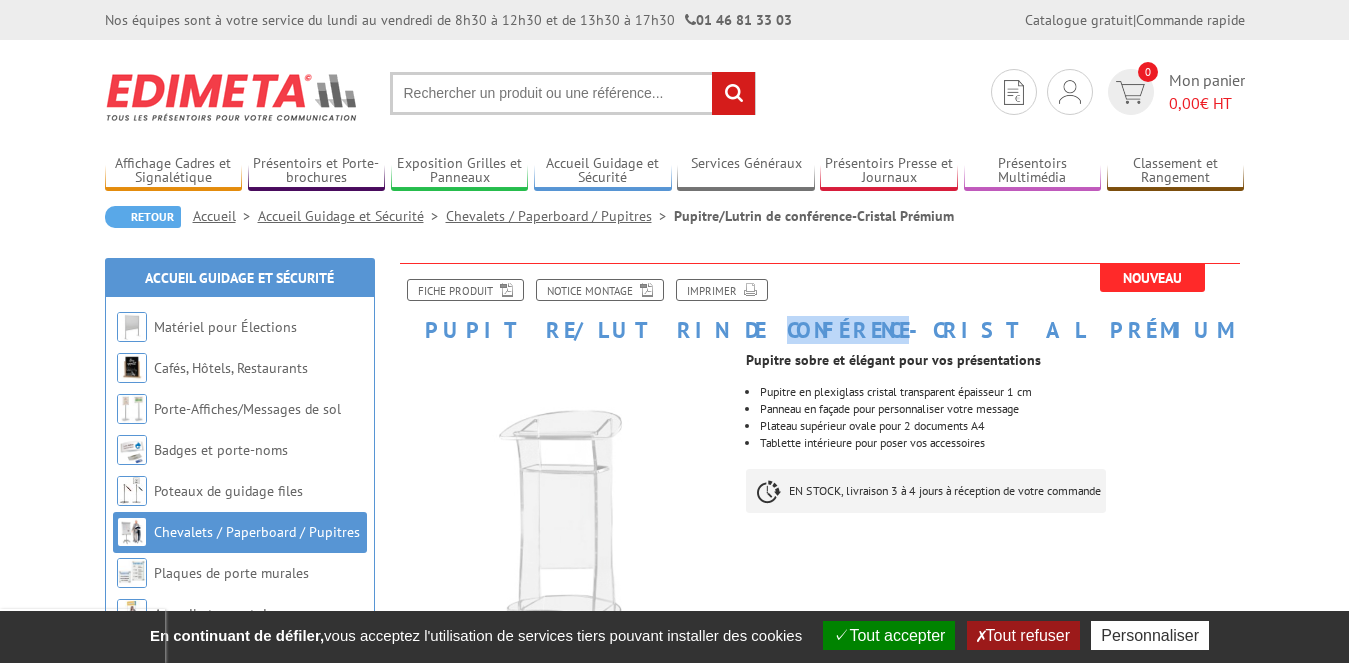 click on "Pupitre/Lutrin de conférence-Cristal Prémium" at bounding box center (820, 302) 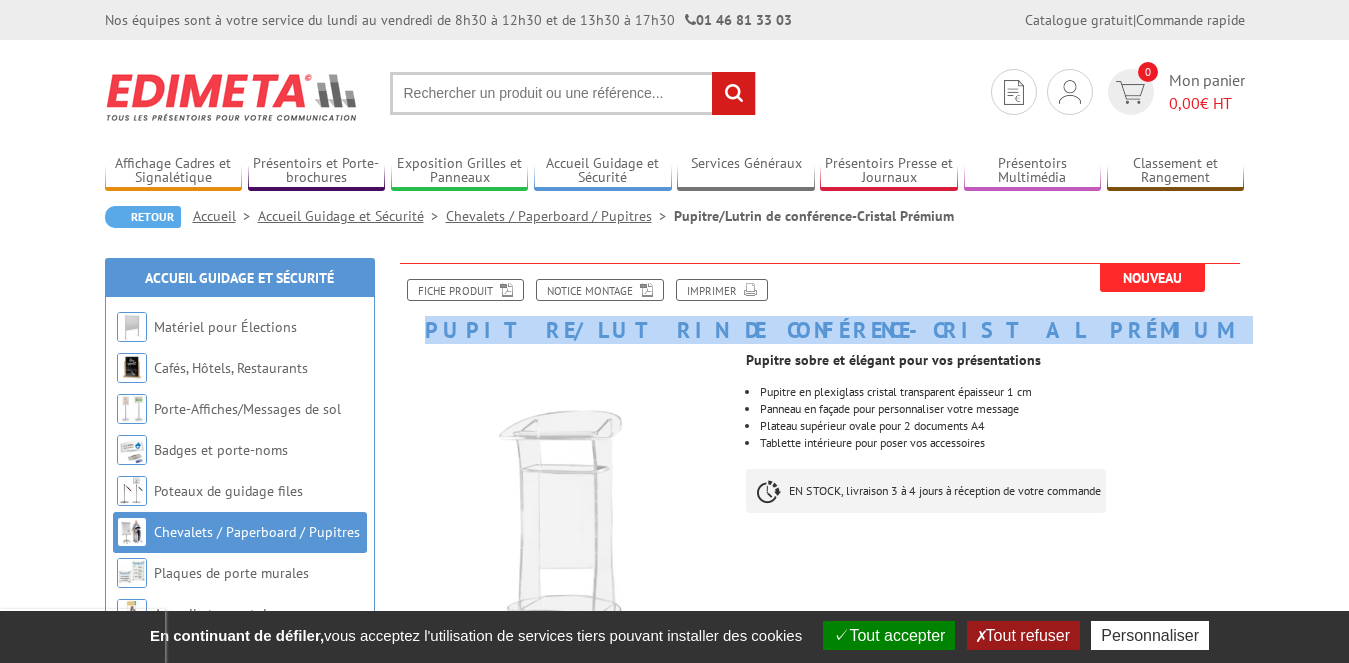 click on "Pupitre/Lutrin de conférence-Cristal Prémium" at bounding box center [820, 302] 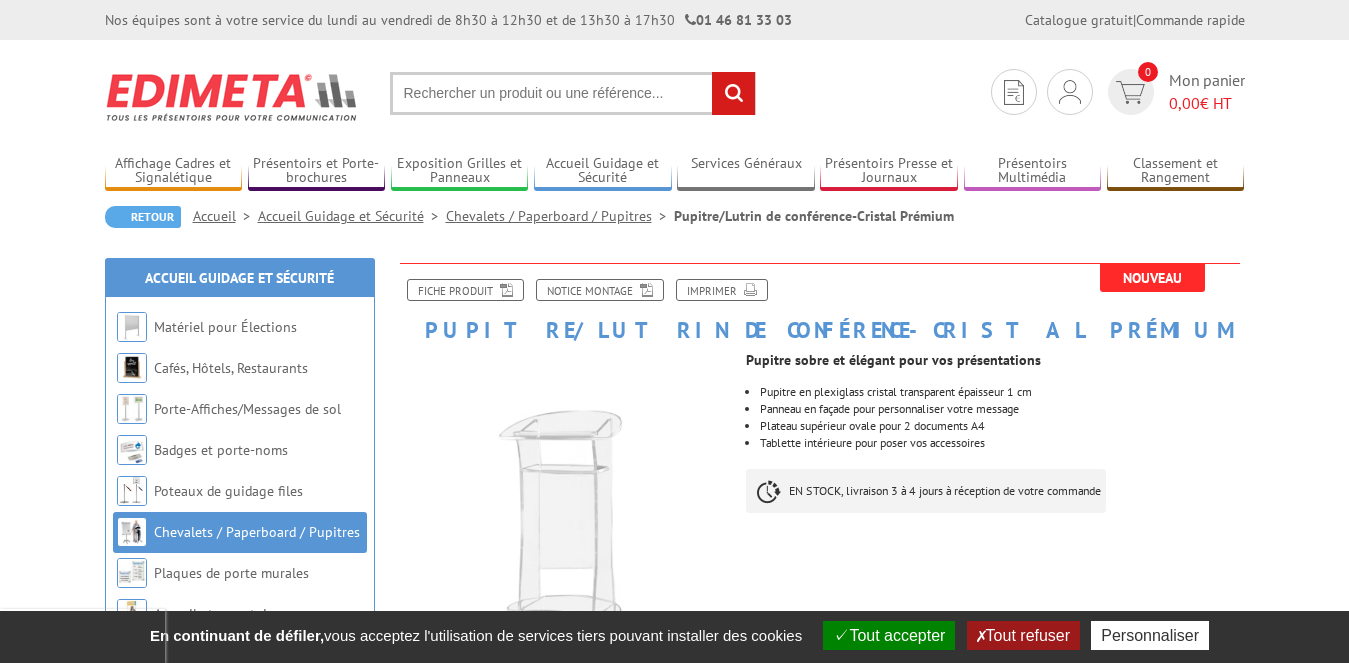 click on "EN STOCK, livraison 3 à 4 jours à réception de votre commande" at bounding box center [926, 491] 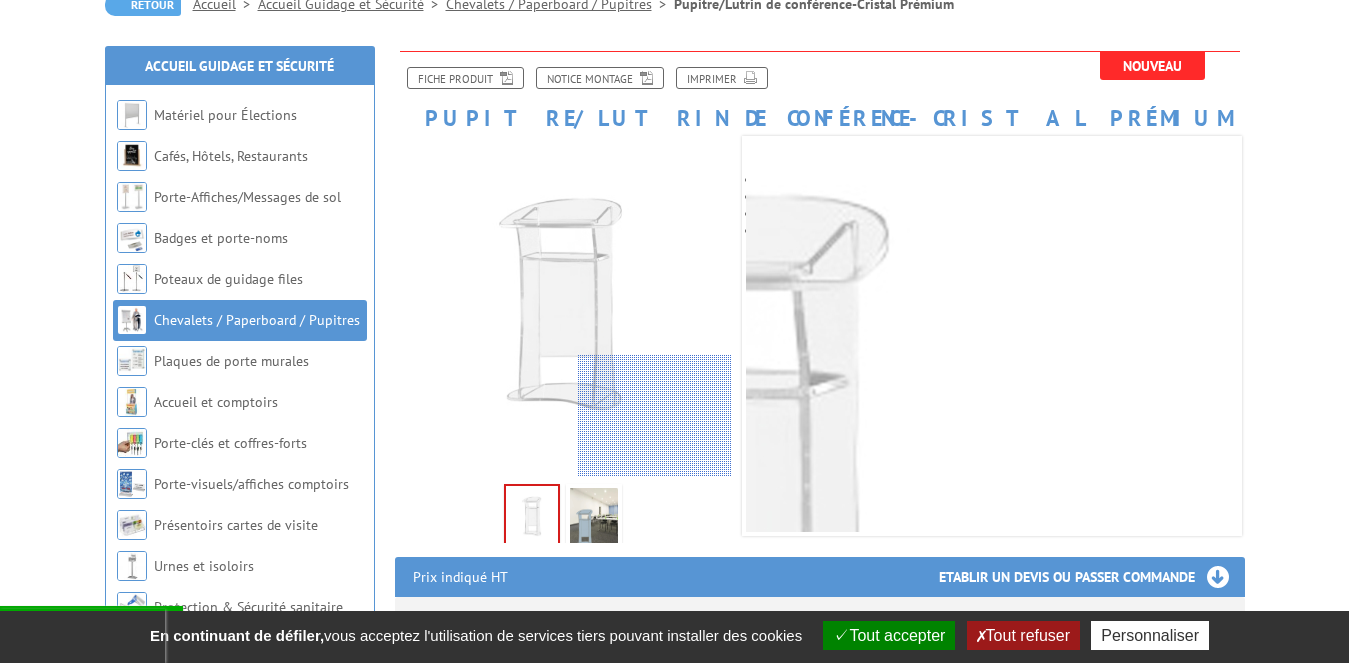 scroll, scrollTop: 206, scrollLeft: 0, axis: vertical 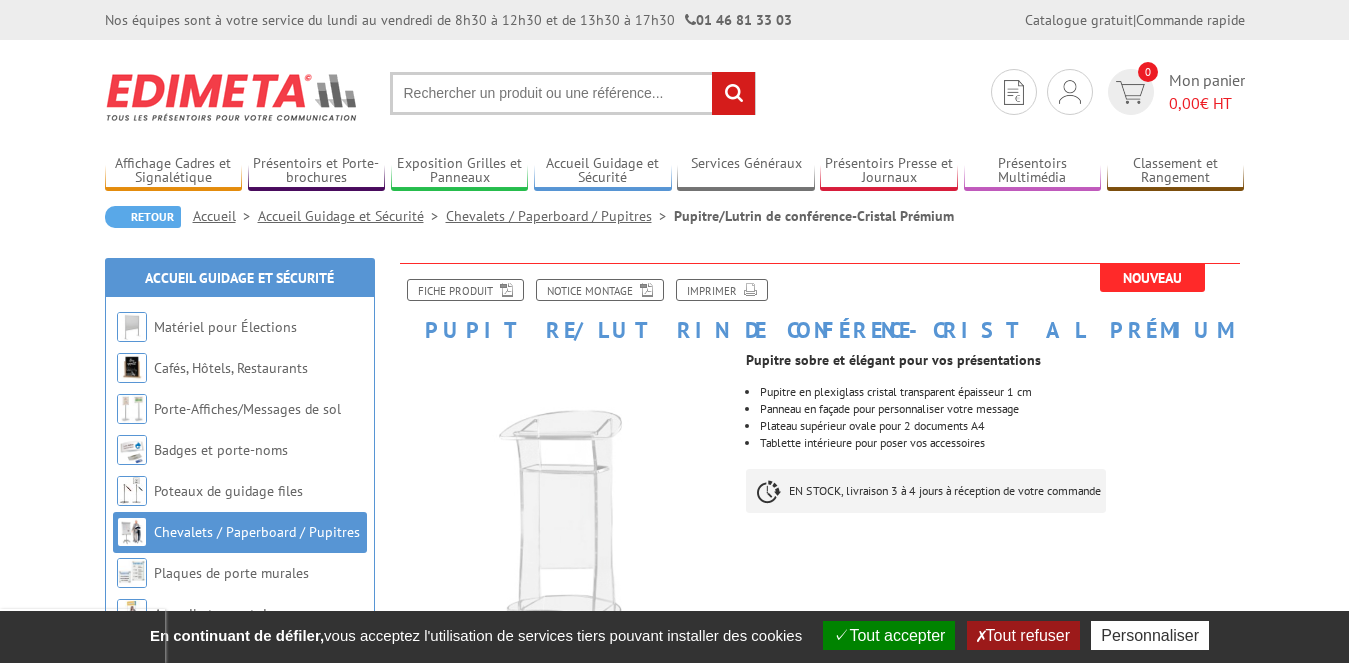 click on "Pupitre/Lutrin de conférence-Cristal Prémium" at bounding box center [820, 302] 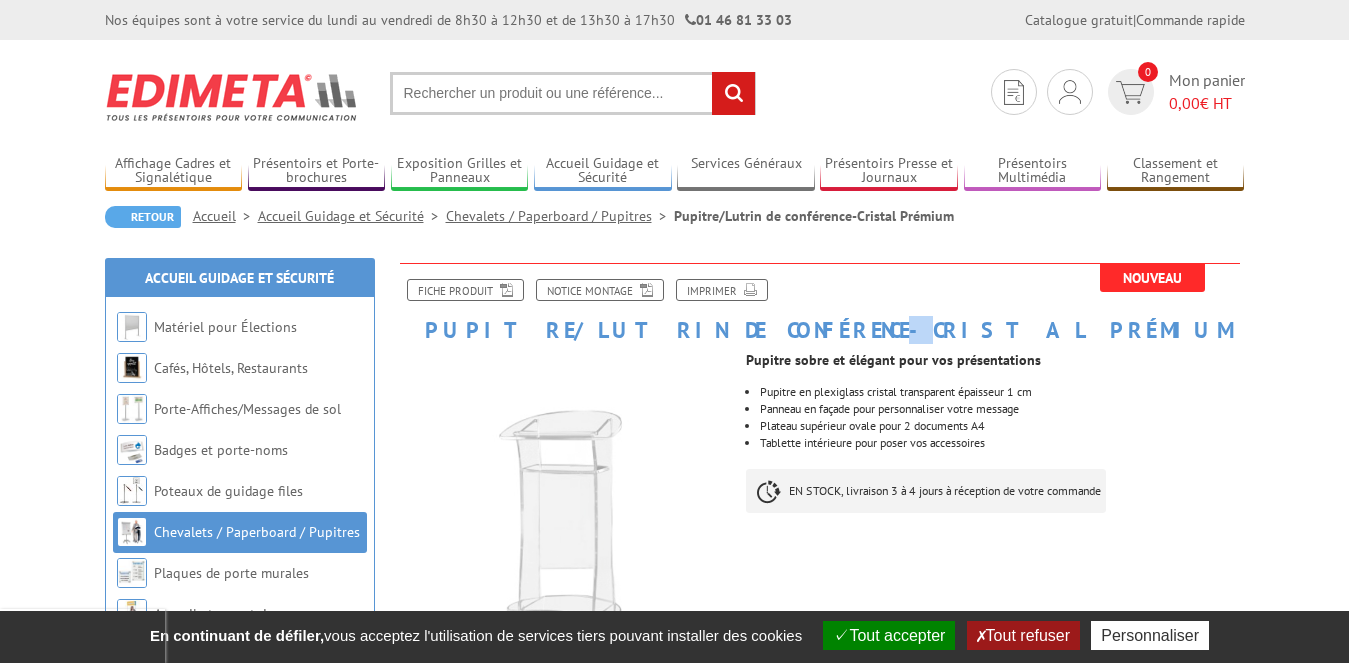 click on "Pupitre/Lutrin de conférence-Cristal Prémium" at bounding box center (820, 302) 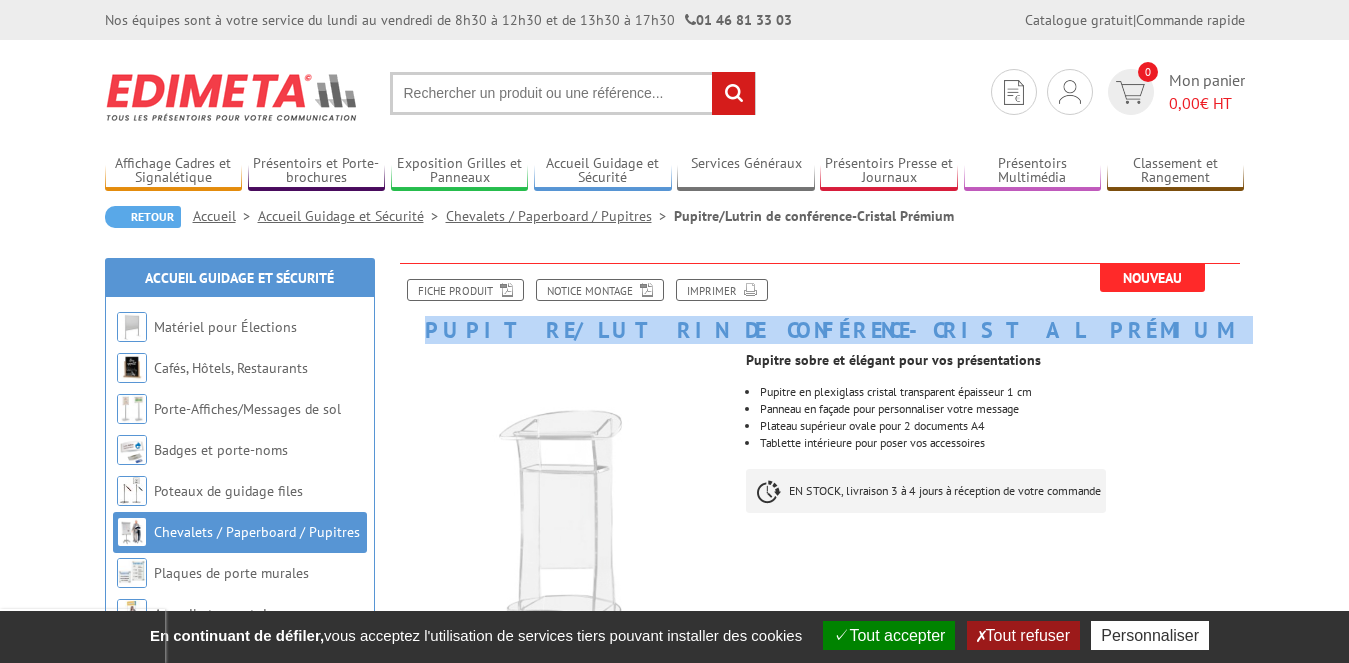 click on "Pupitre/Lutrin de conférence-Cristal Prémium" at bounding box center [820, 302] 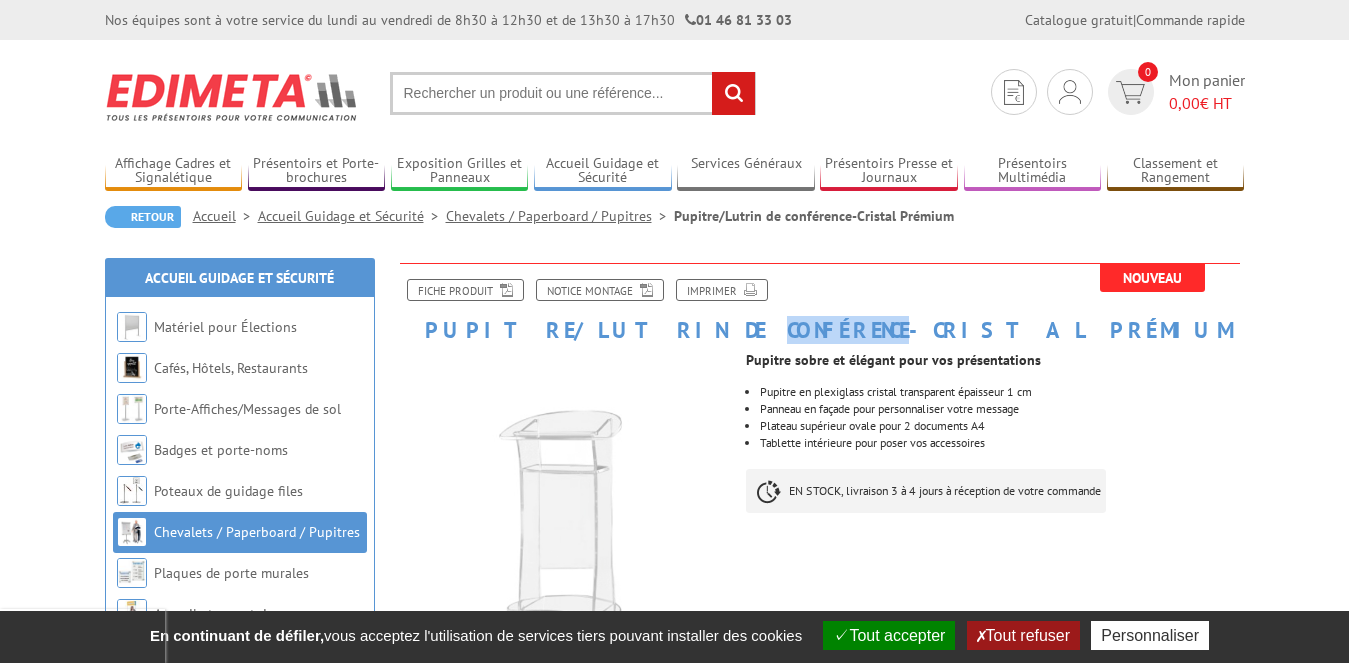click on "Pupitre/Lutrin de conférence-Cristal Prémium" at bounding box center (820, 302) 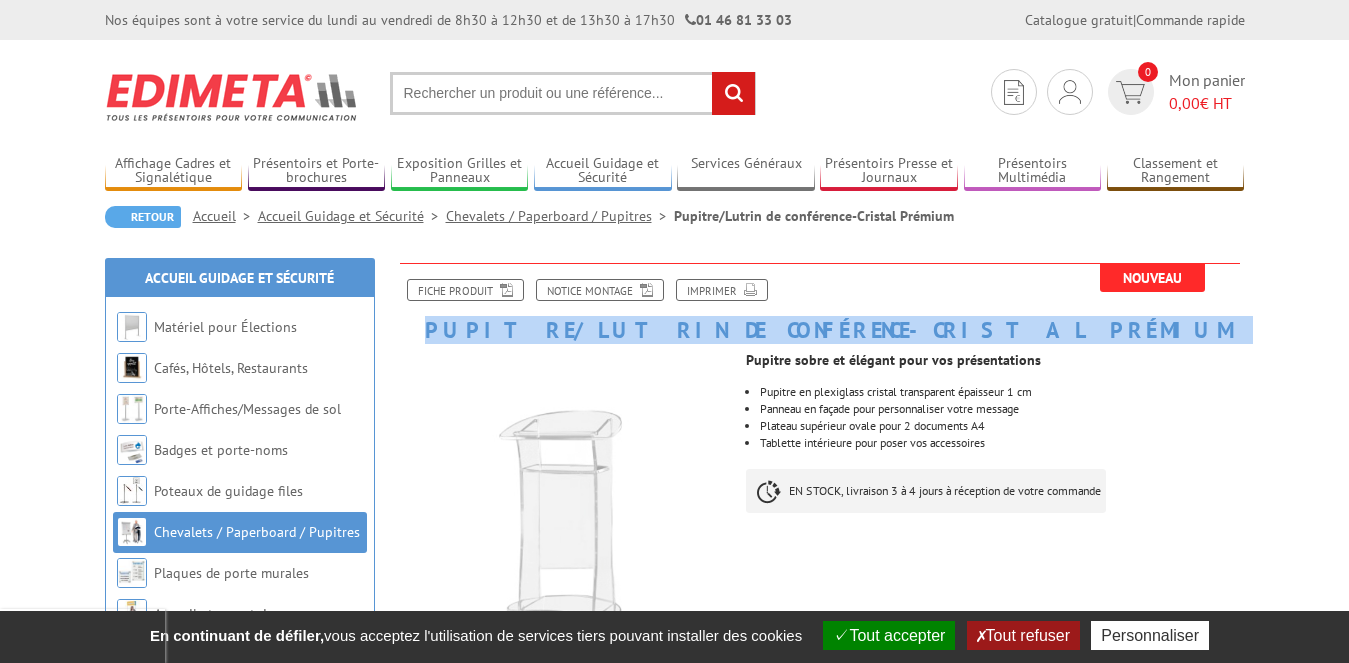 click on "Pupitre/Lutrin de conférence-Cristal Prémium" at bounding box center (820, 302) 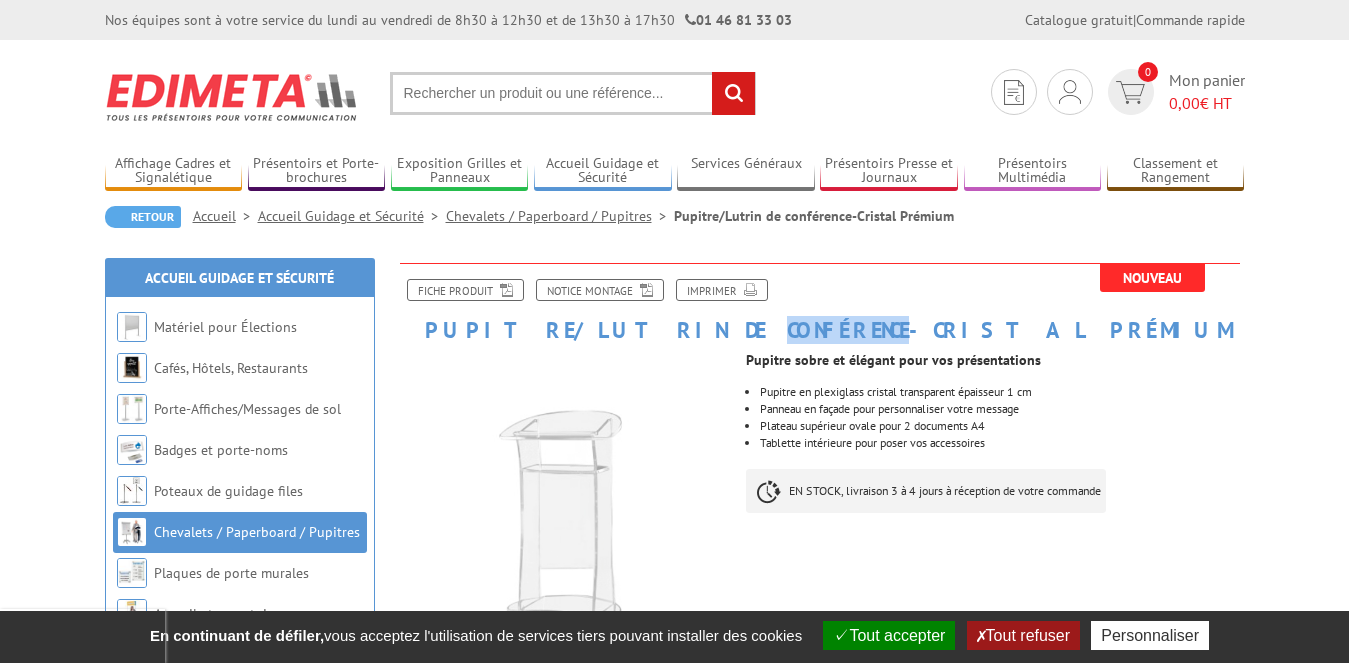 click on "Pupitre/Lutrin de conférence-Cristal Prémium" at bounding box center [820, 302] 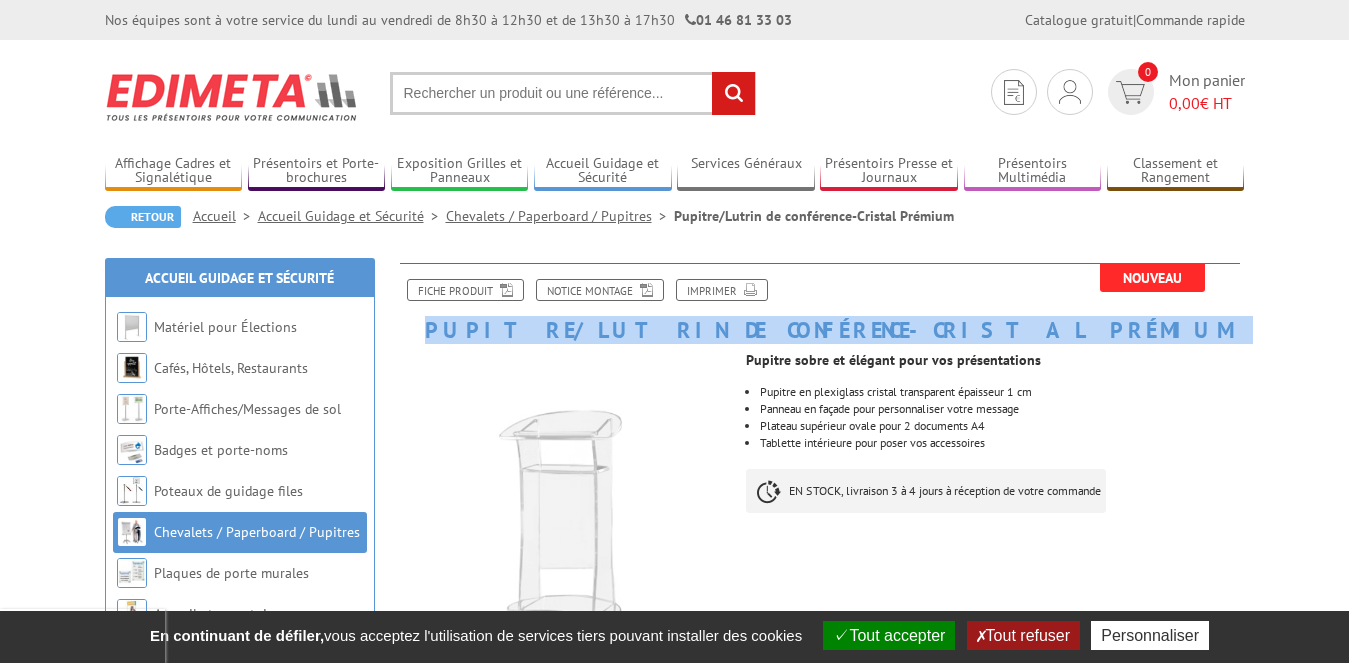 click on "Pupitre/Lutrin de conférence-Cristal Prémium" at bounding box center (820, 302) 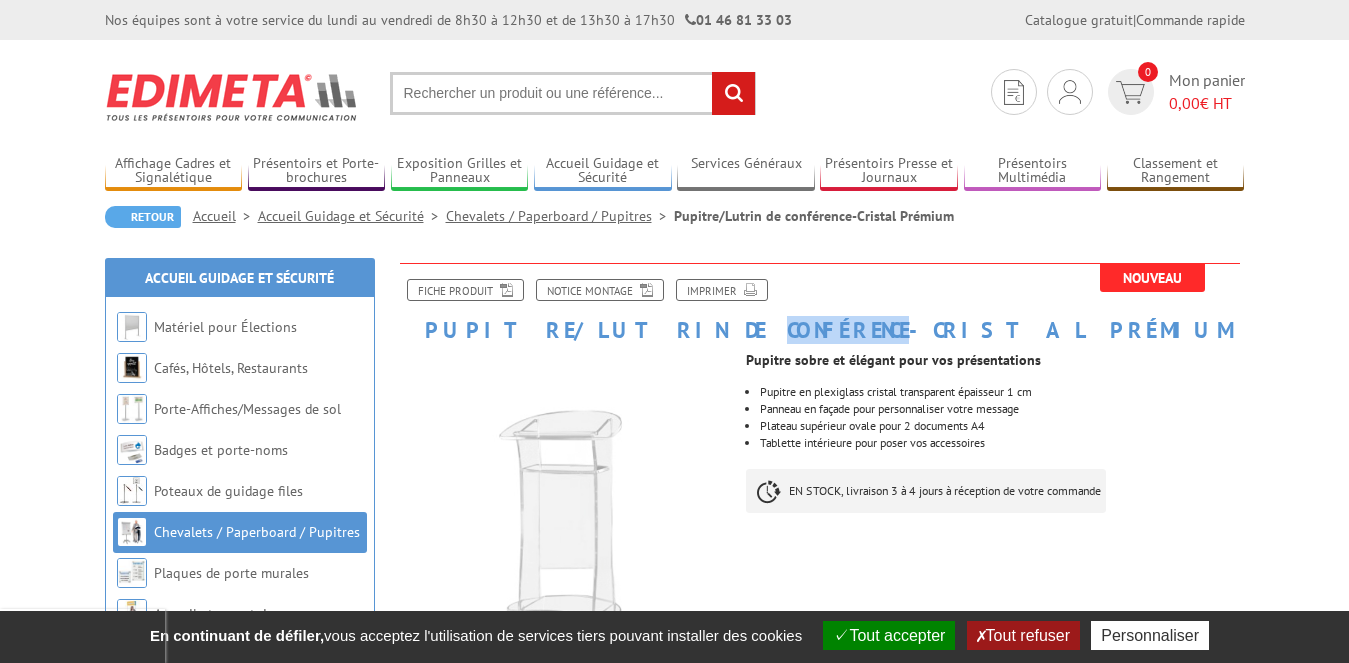 click on "Pupitre/Lutrin de conférence-Cristal Prémium" at bounding box center [820, 302] 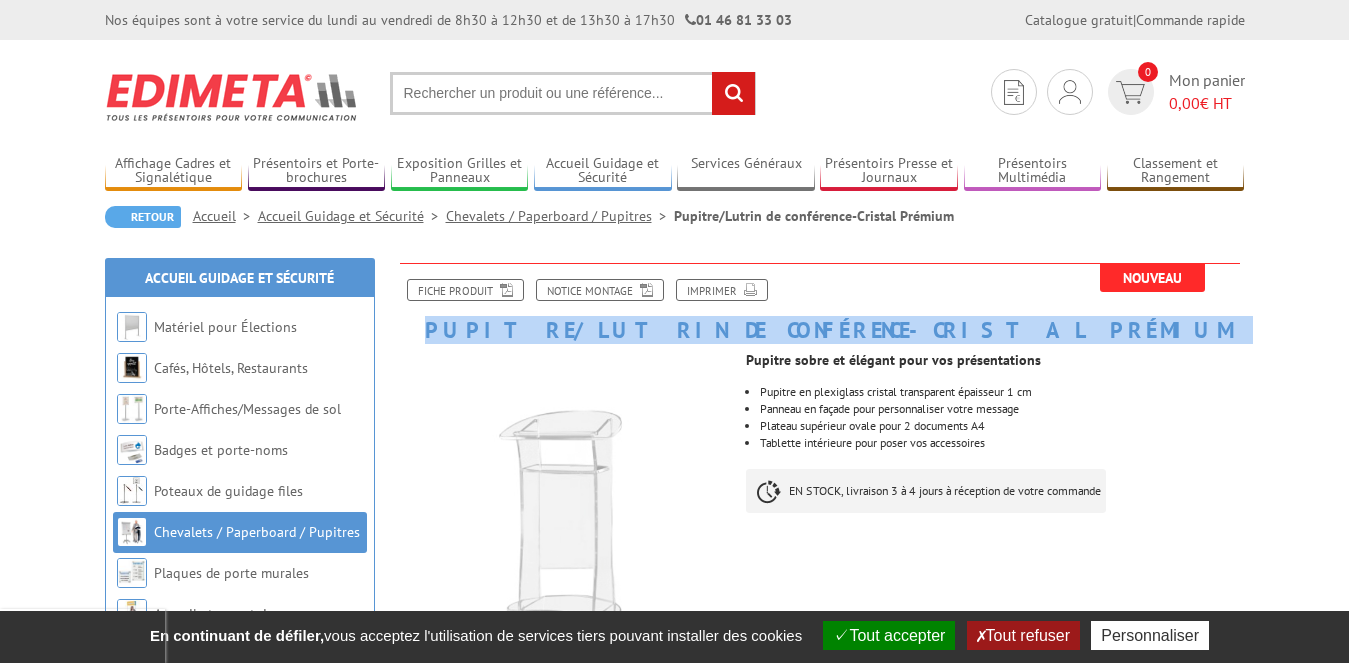 click on "Pupitre/Lutrin de conférence-Cristal Prémium" at bounding box center (820, 302) 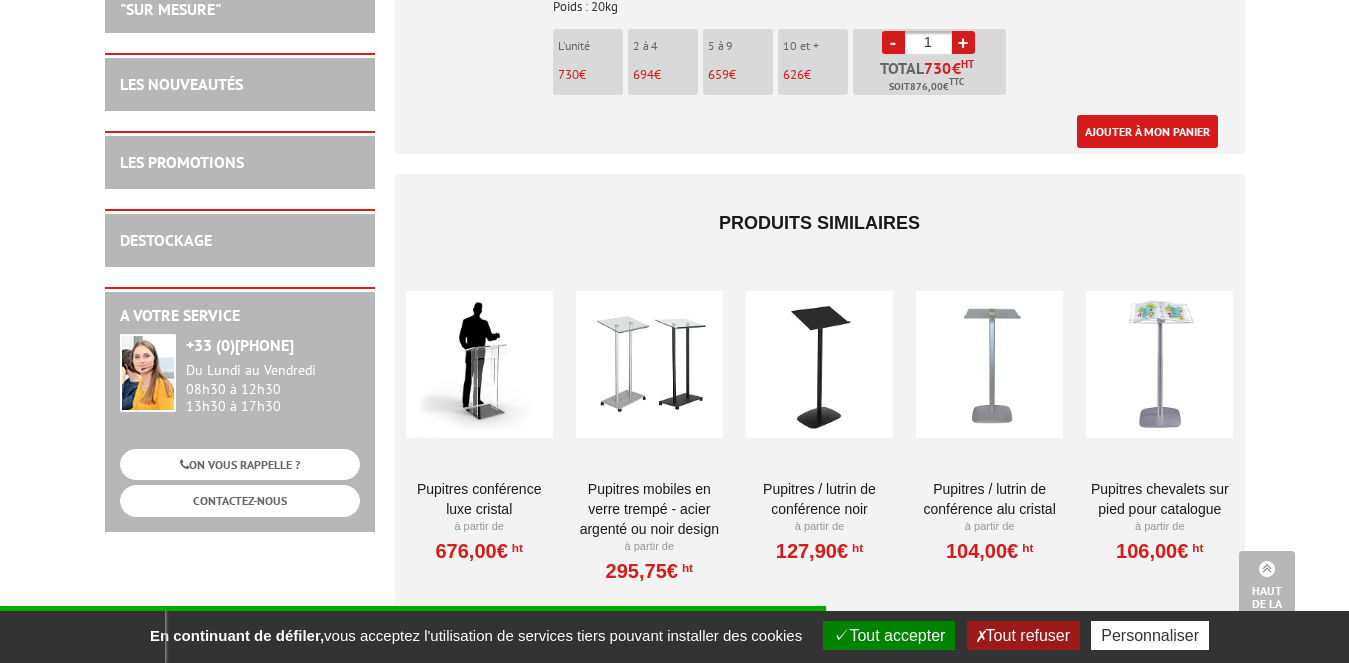 scroll, scrollTop: 942, scrollLeft: 0, axis: vertical 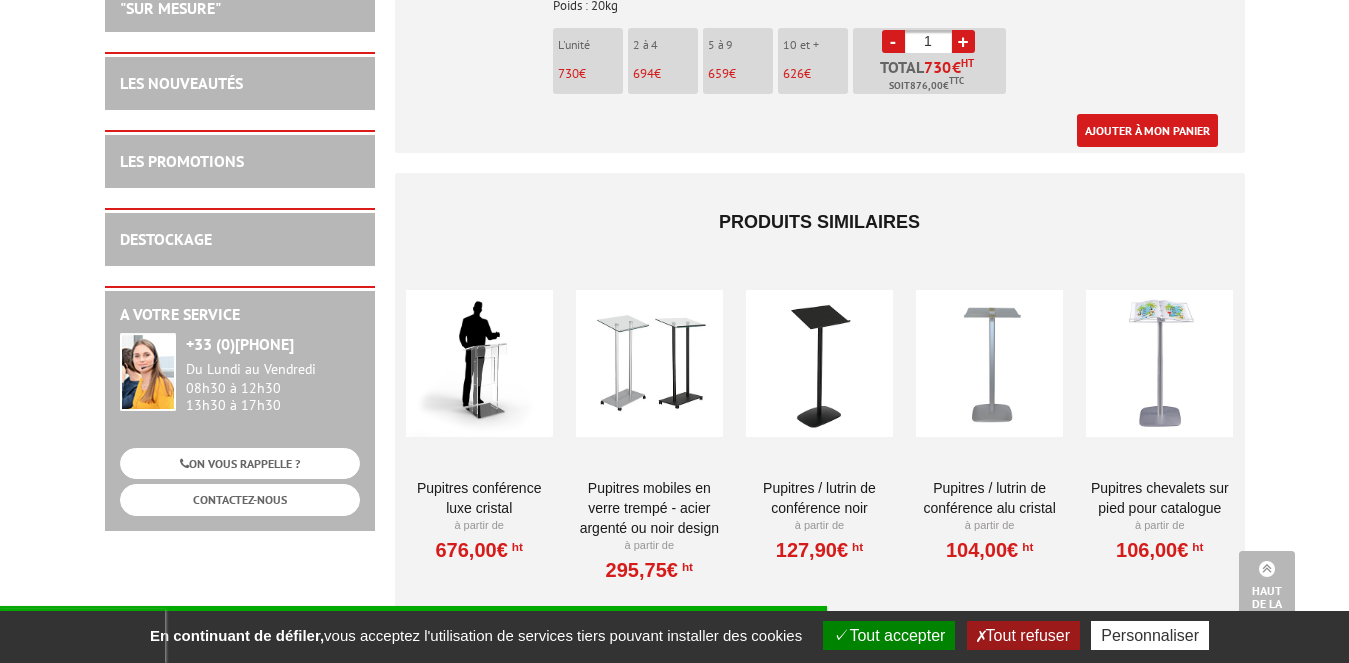 click on "Pupitres Conférence Luxe Cristal" at bounding box center [479, 498] 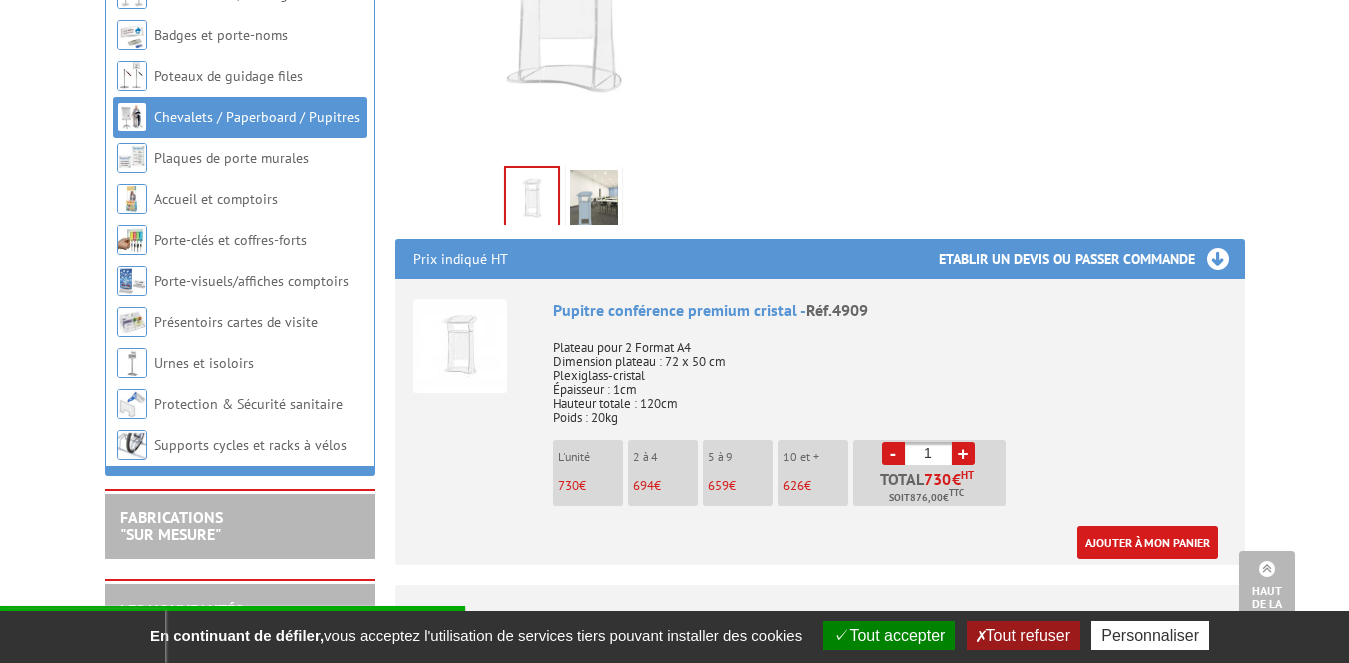 scroll, scrollTop: 531, scrollLeft: 0, axis: vertical 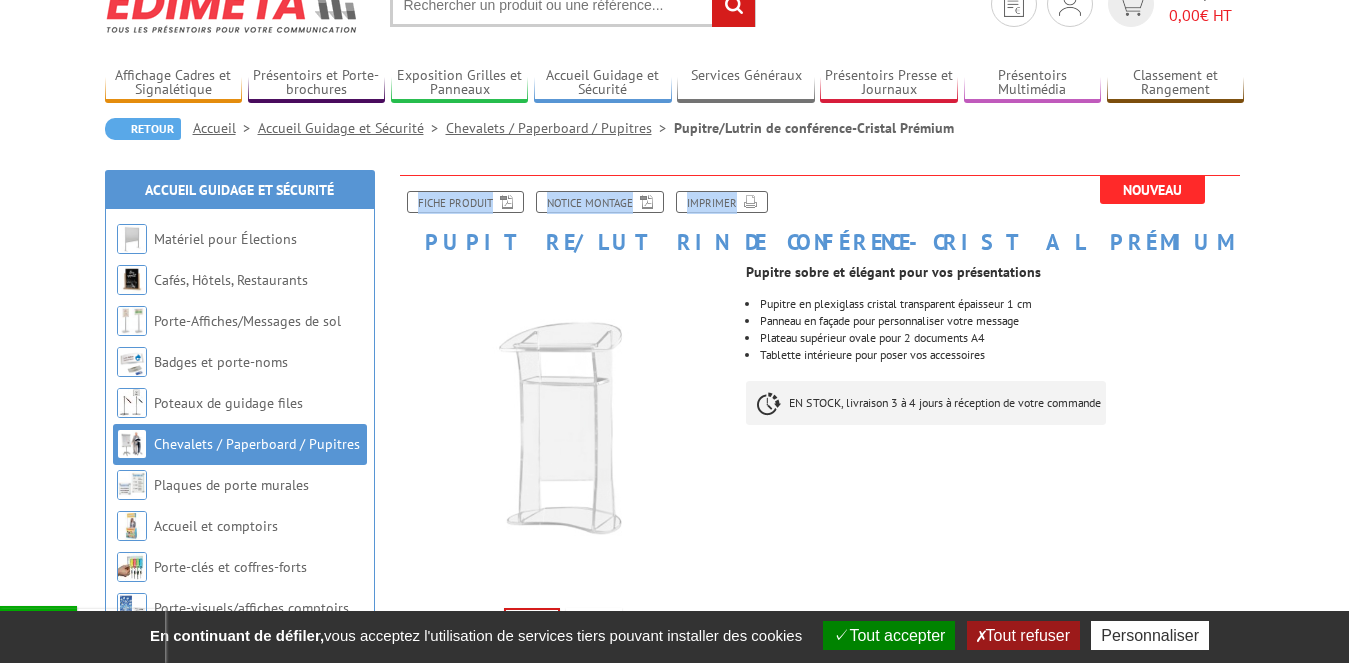 drag, startPoint x: 430, startPoint y: 246, endPoint x: 905, endPoint y: 217, distance: 475.88443 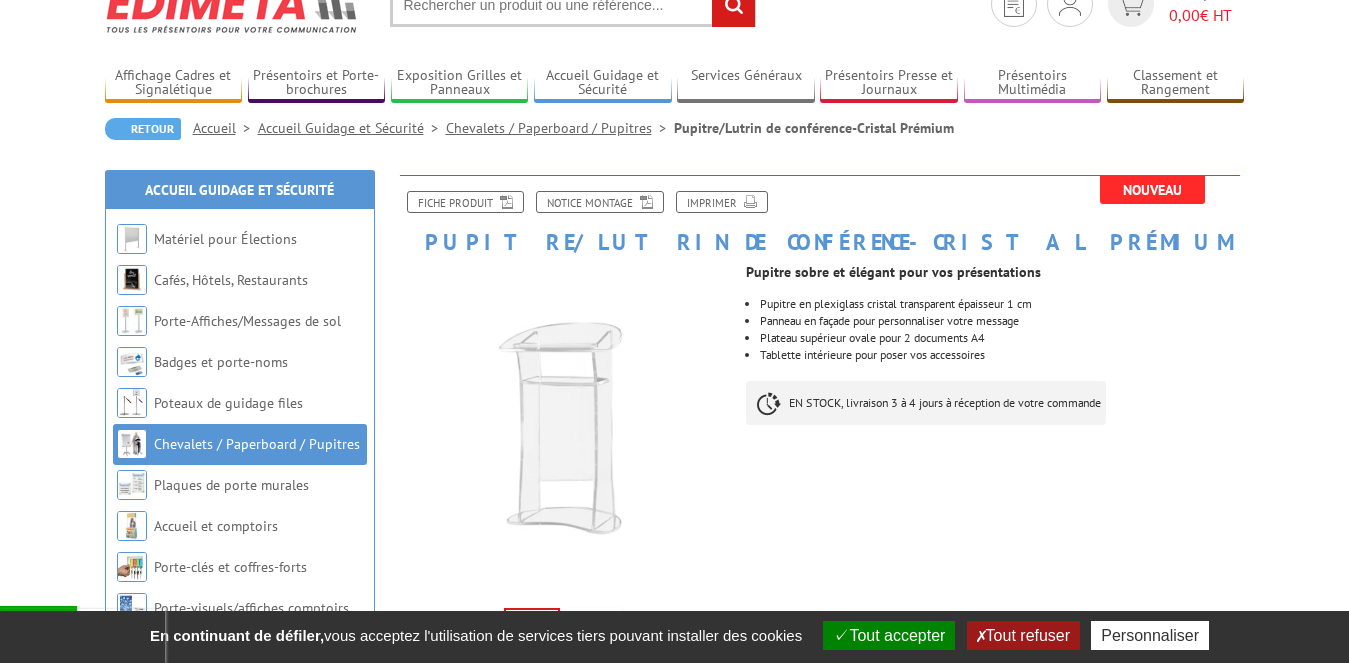 click on "Fiche produit
Notice Montage
Imprimer" at bounding box center [820, 210] 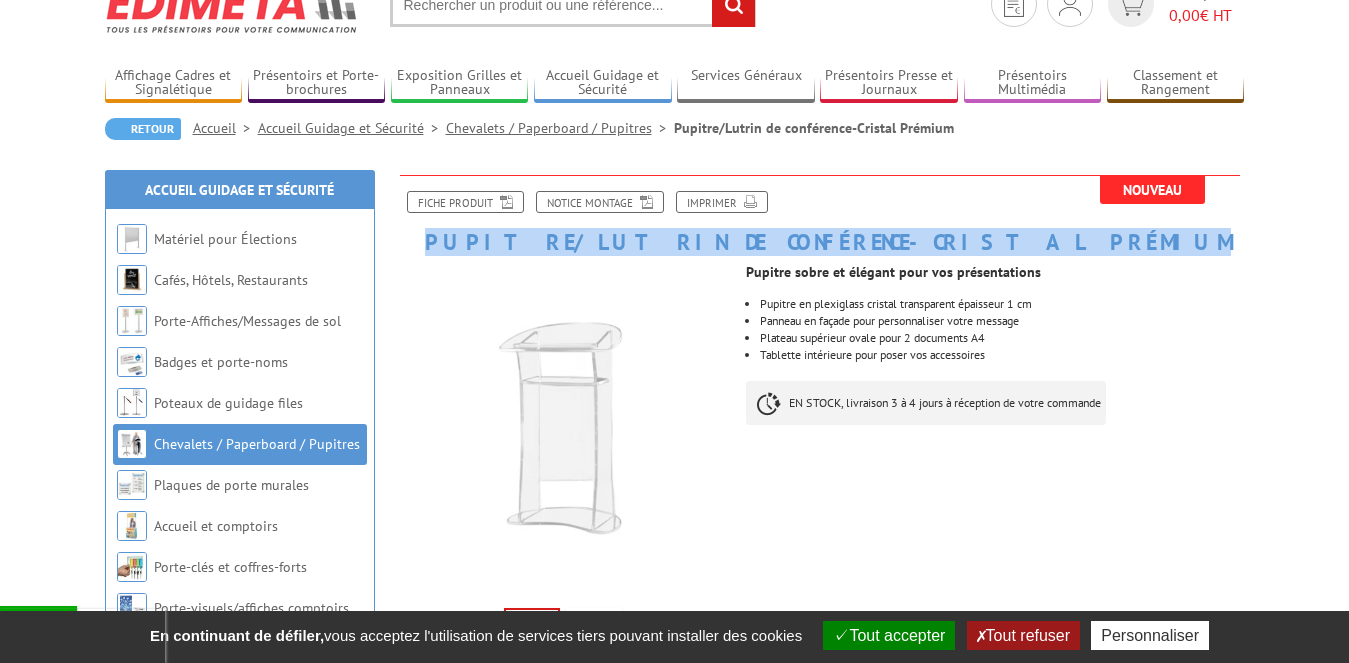 drag, startPoint x: 949, startPoint y: 241, endPoint x: 421, endPoint y: 250, distance: 528.0767 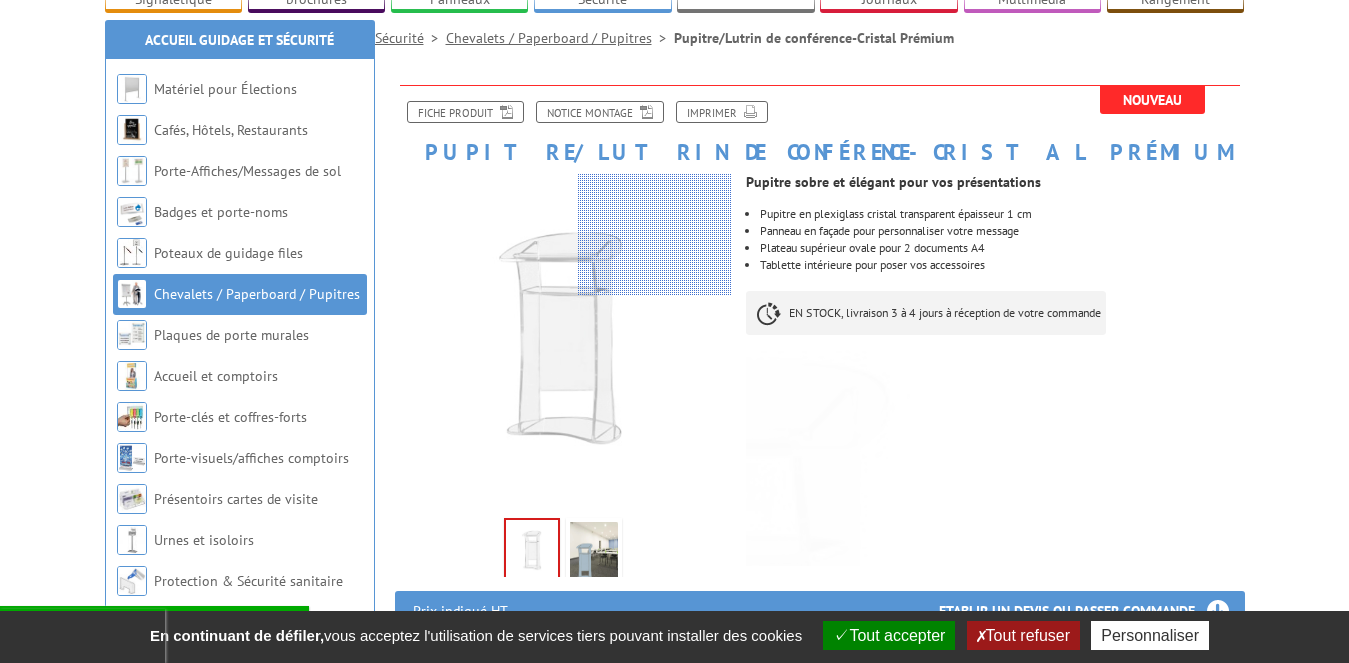scroll, scrollTop: 379, scrollLeft: 0, axis: vertical 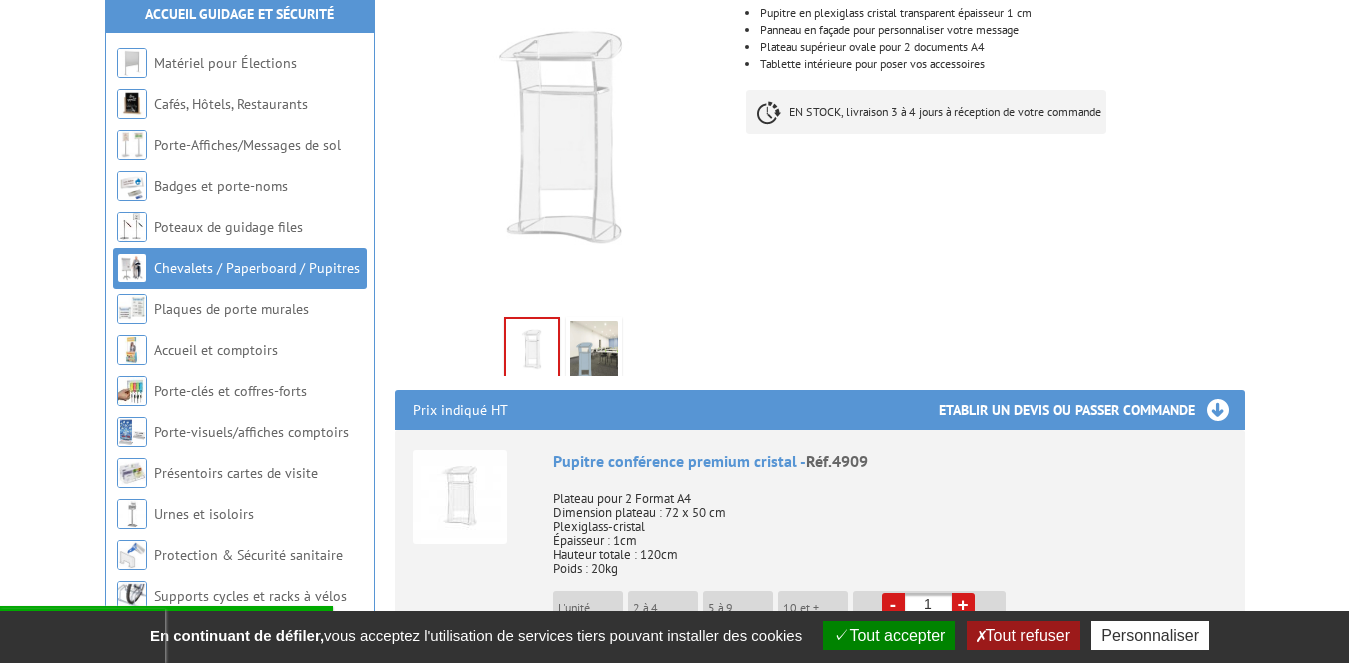 click at bounding box center (594, 352) 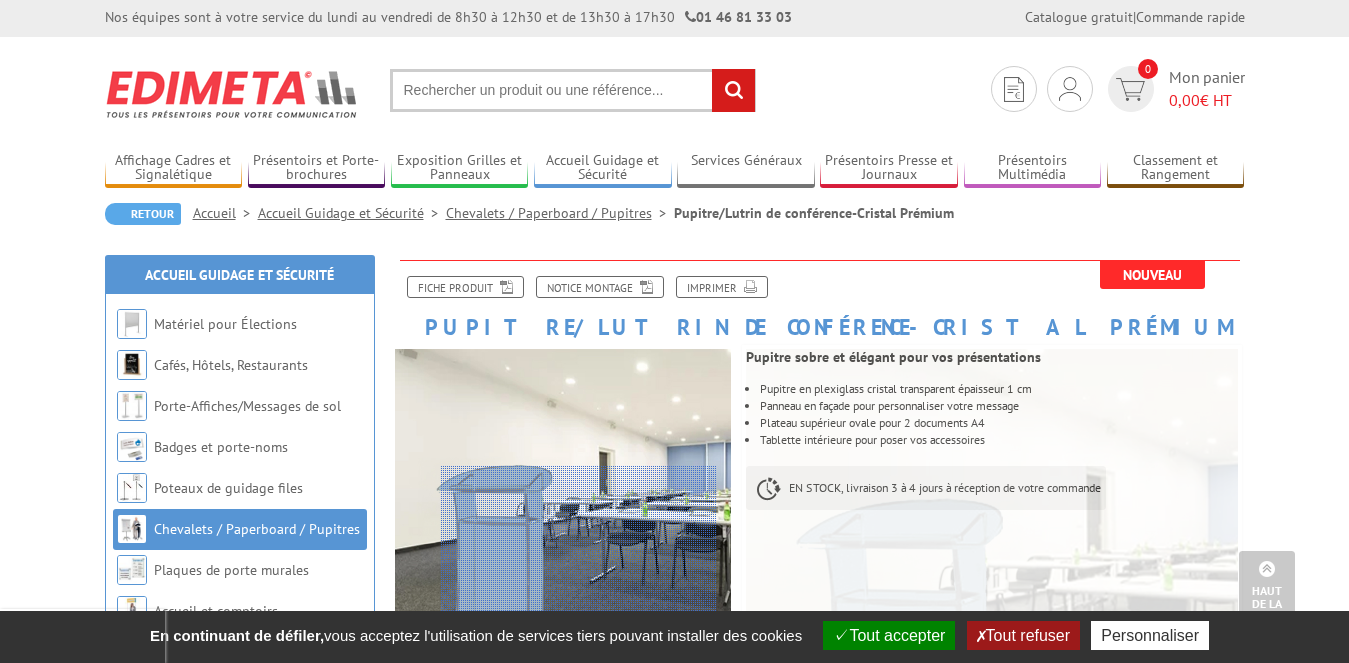 scroll, scrollTop: 0, scrollLeft: 0, axis: both 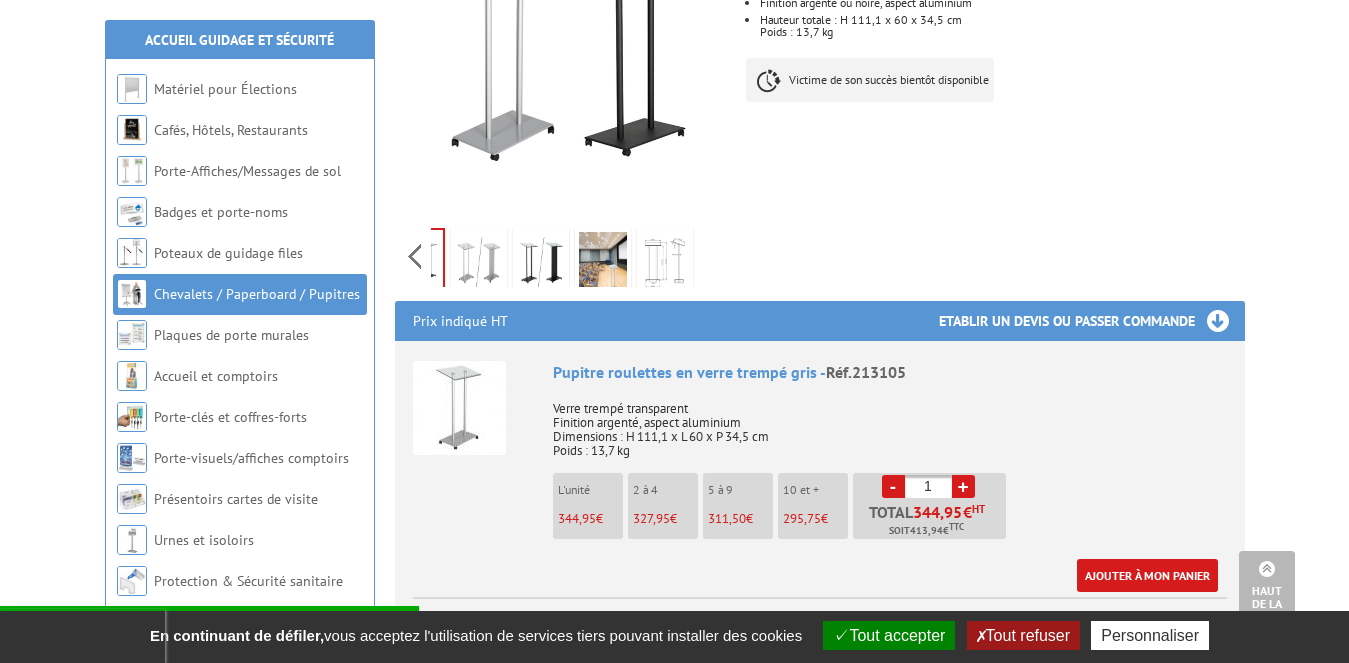 click on "Previous Next" at bounding box center (563, 256) 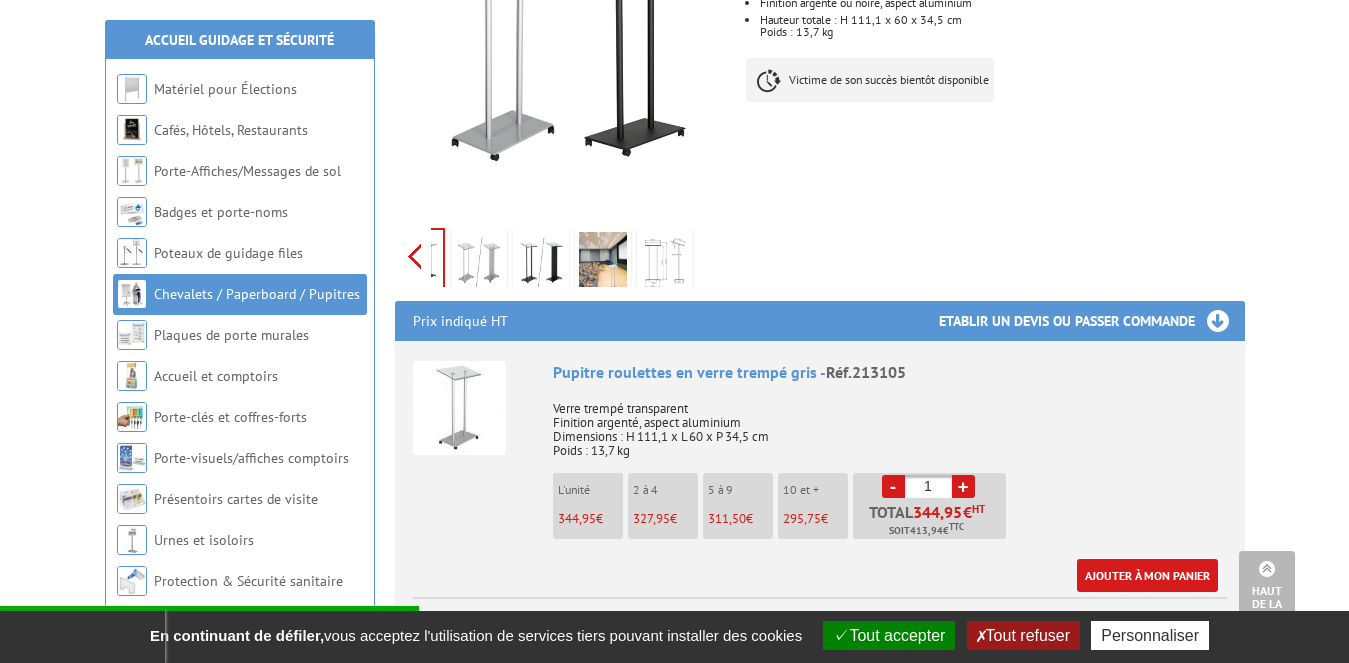 click on "Previous Next" at bounding box center [563, 256] 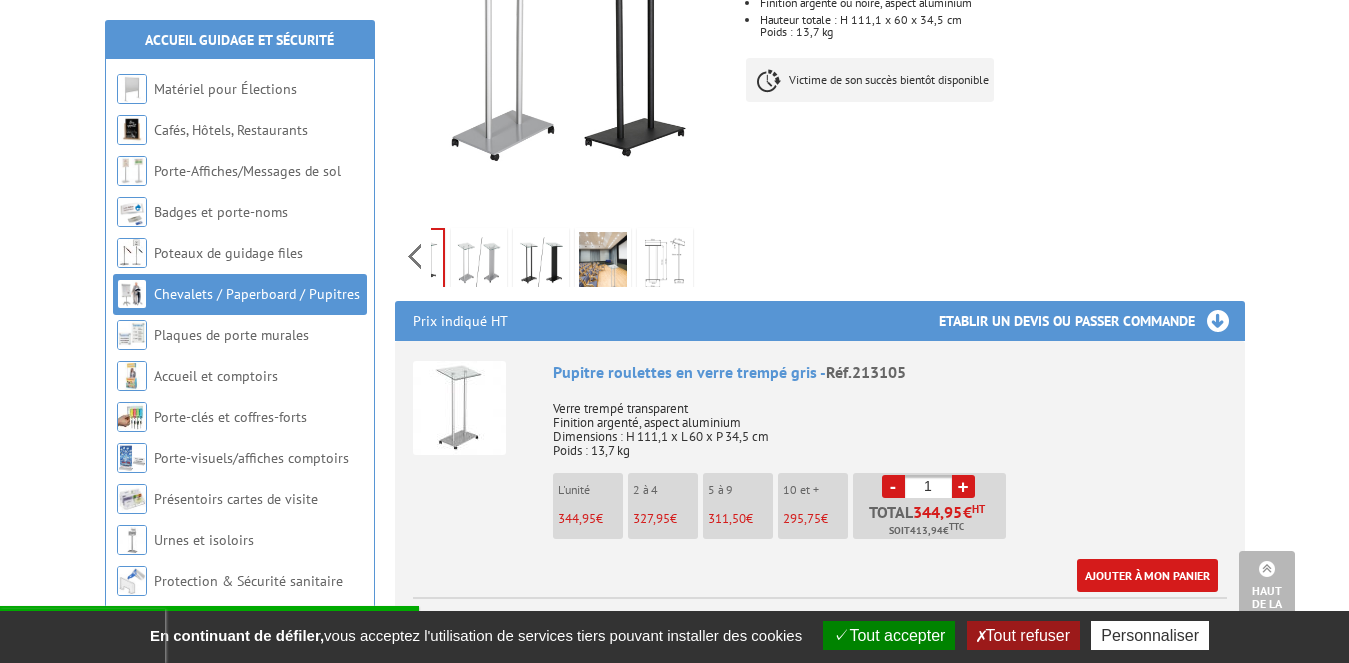 click on "Previous Next" at bounding box center (563, 256) 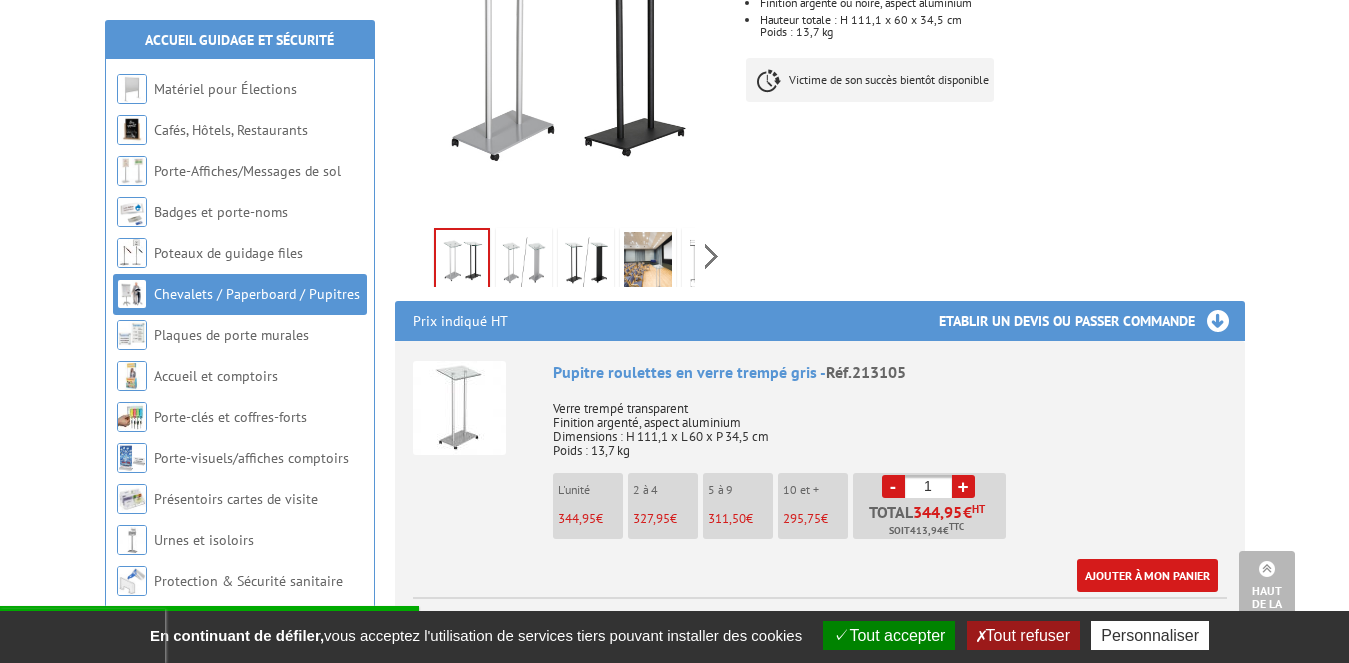 click on "Previous Next" at bounding box center [563, 256] 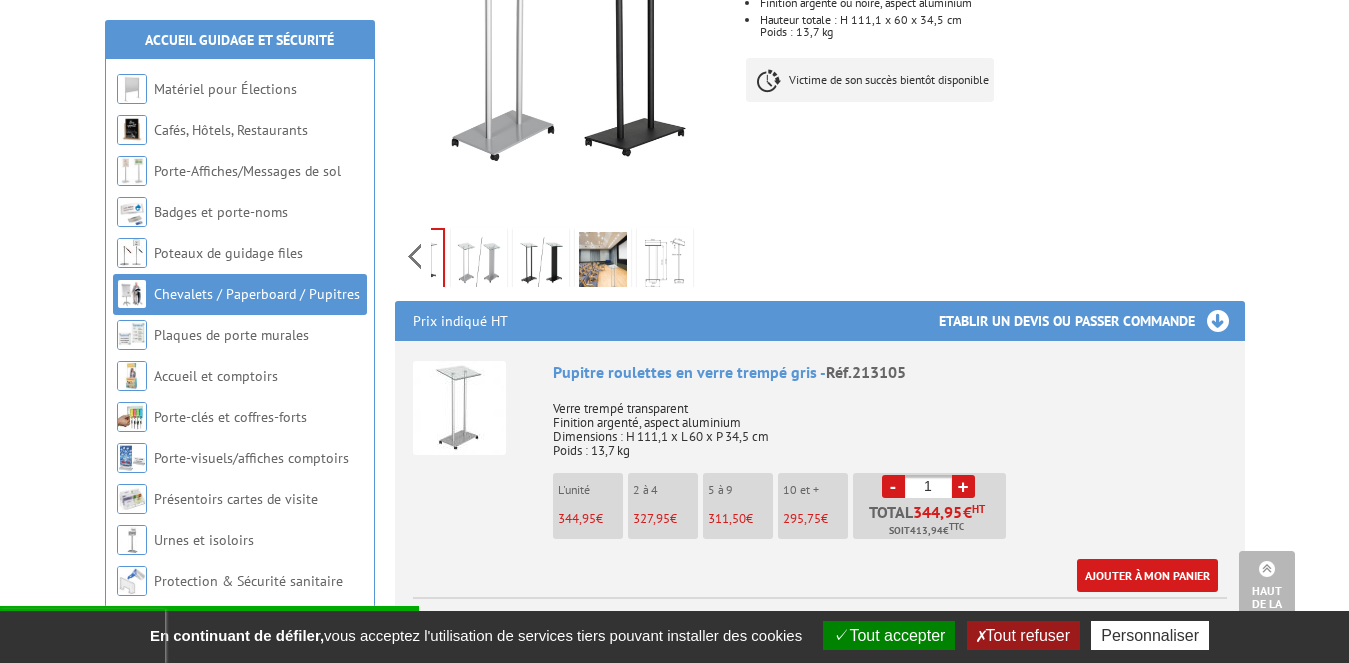 click on "Previous Next" at bounding box center [563, 256] 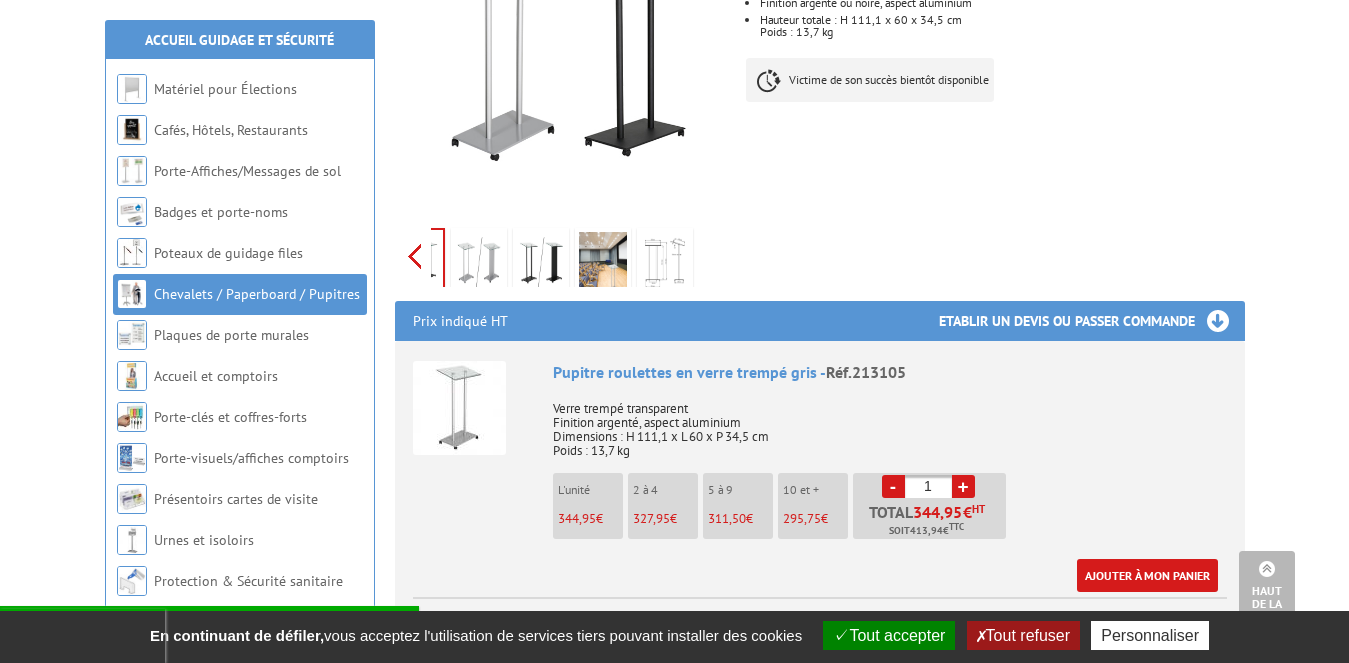 click on "Previous Next" at bounding box center (563, 256) 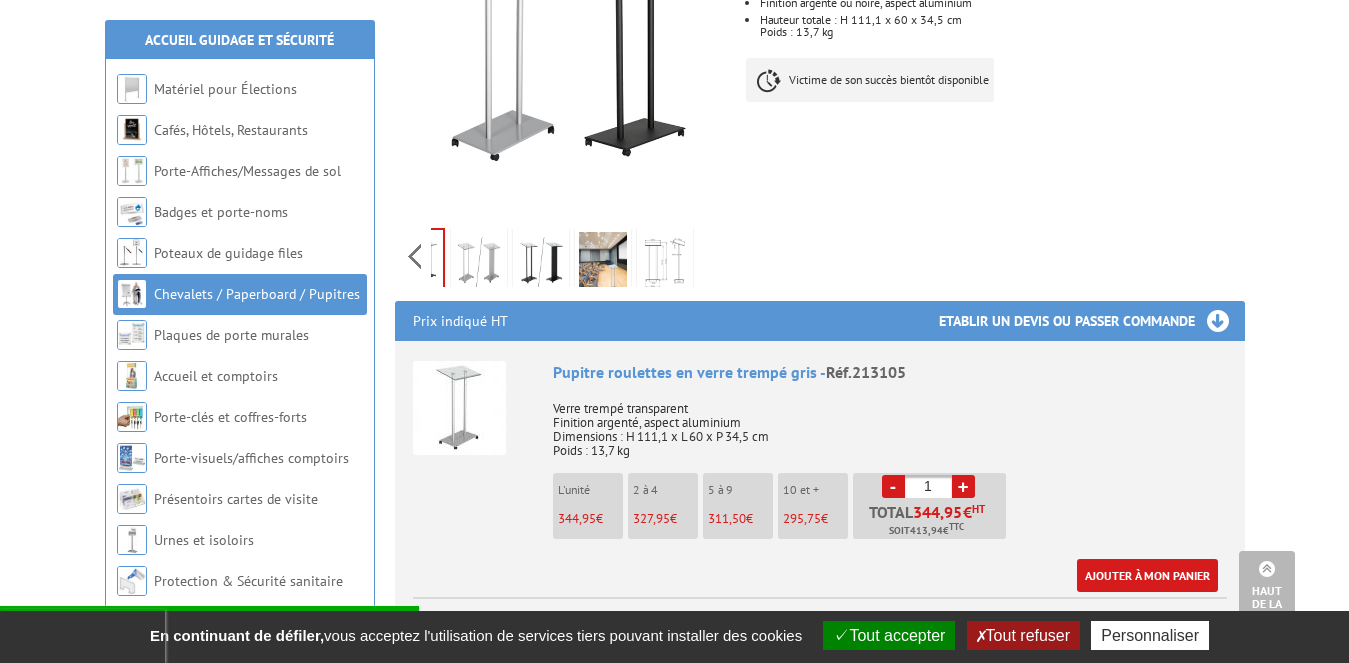 click on "Previous Next" at bounding box center (563, 256) 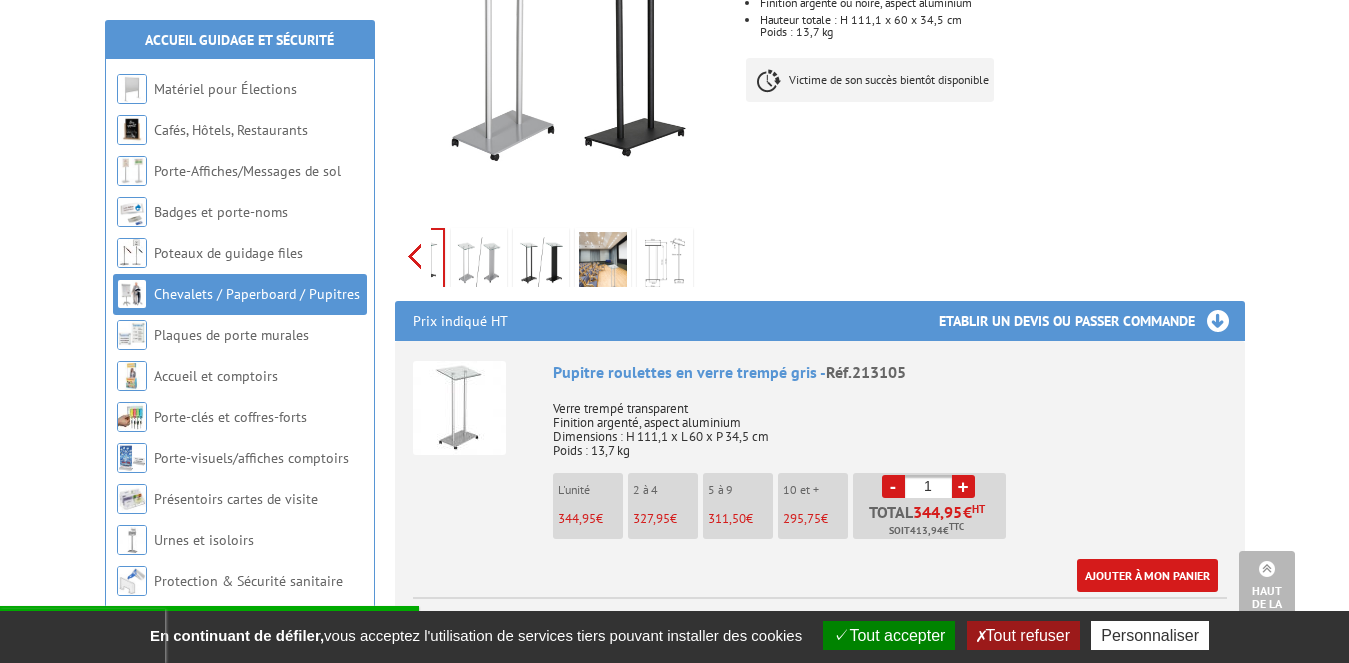 click on "Previous Next" at bounding box center (563, 256) 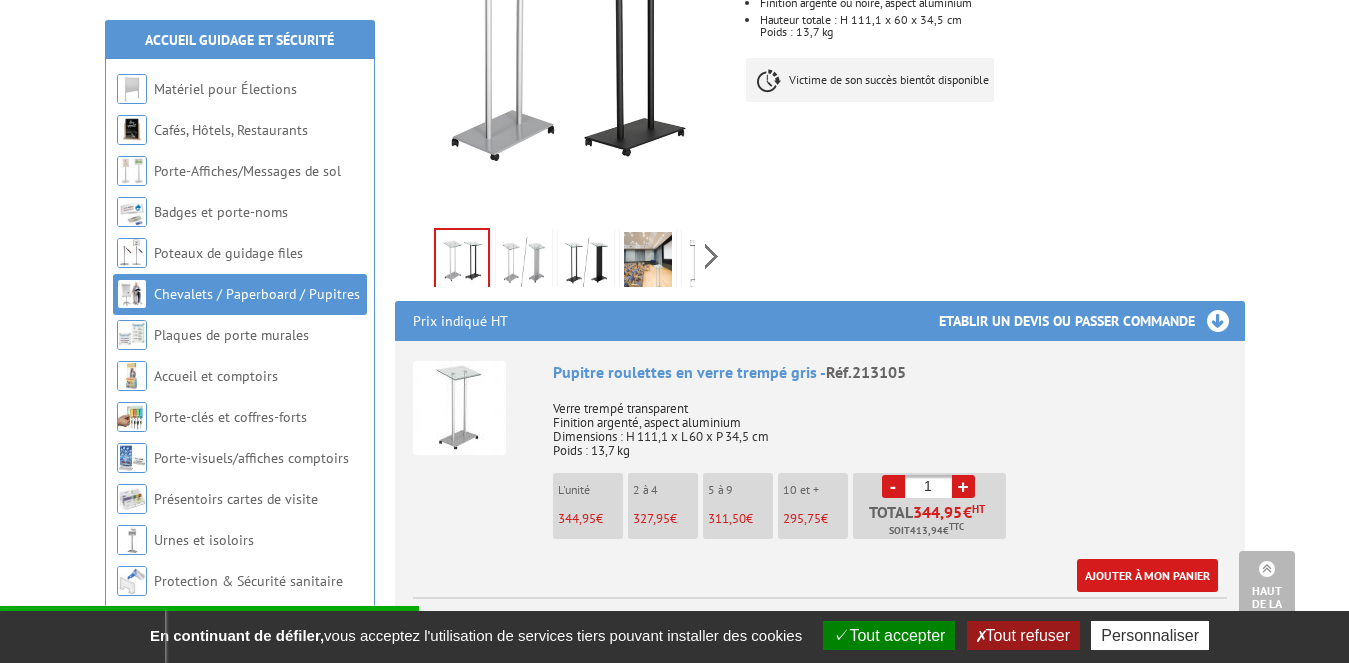click on "Previous Next" at bounding box center (563, 256) 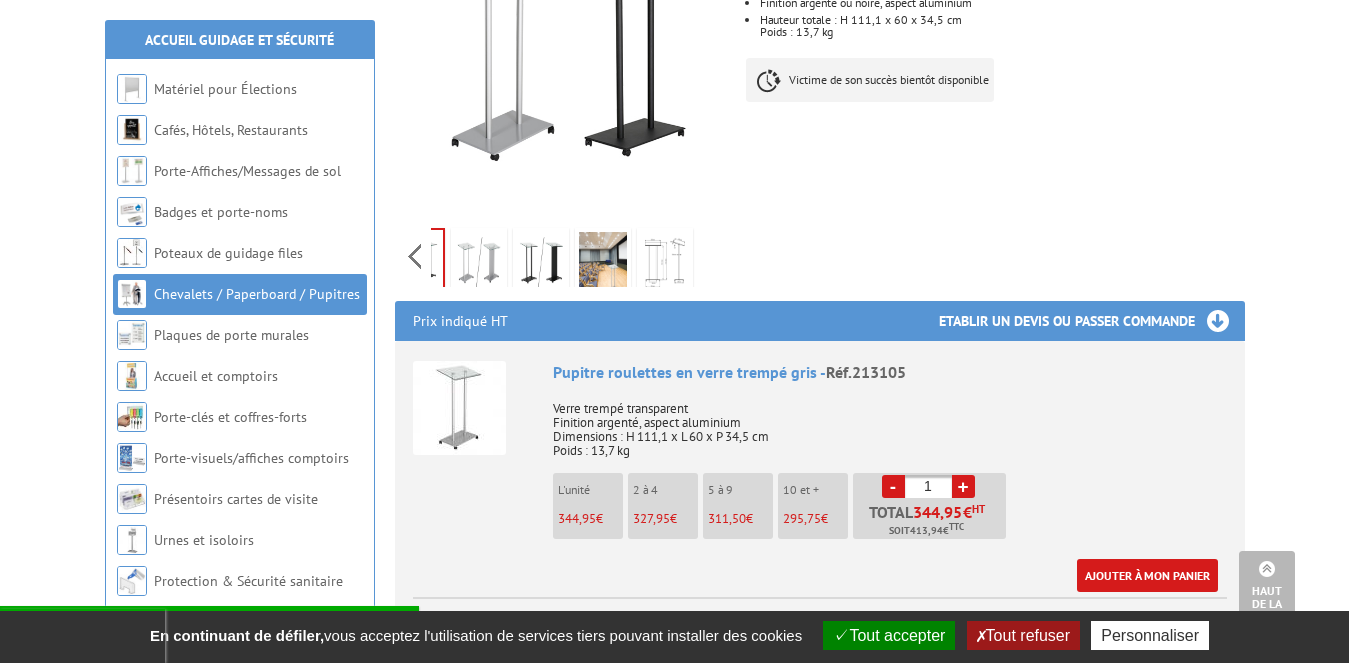 click on "Previous Next" at bounding box center (563, 256) 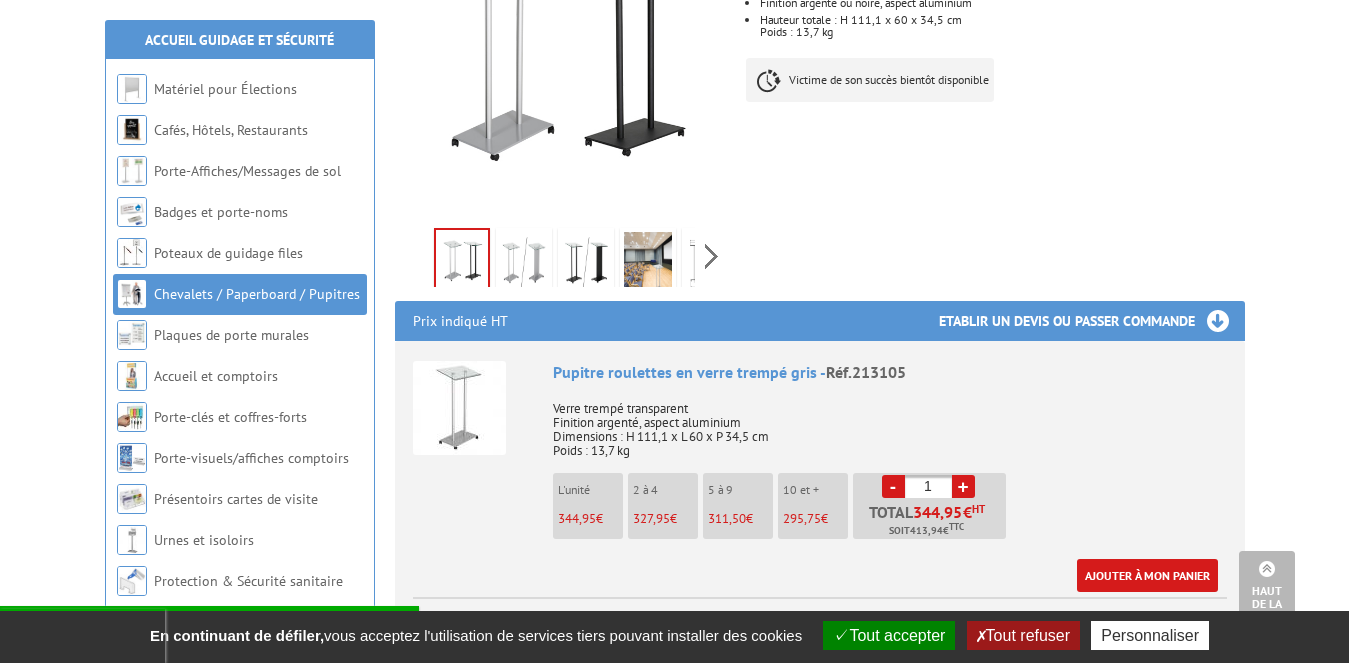 click on "Previous Next" at bounding box center (563, 256) 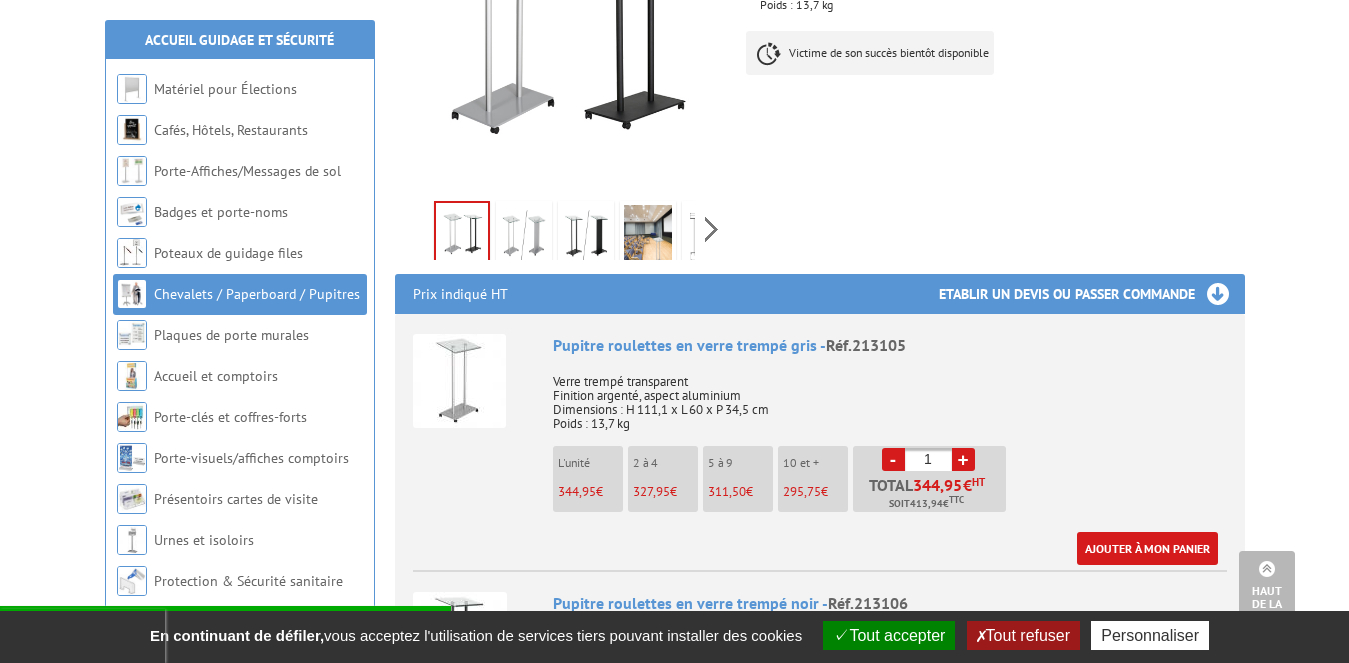 scroll, scrollTop: 553, scrollLeft: 0, axis: vertical 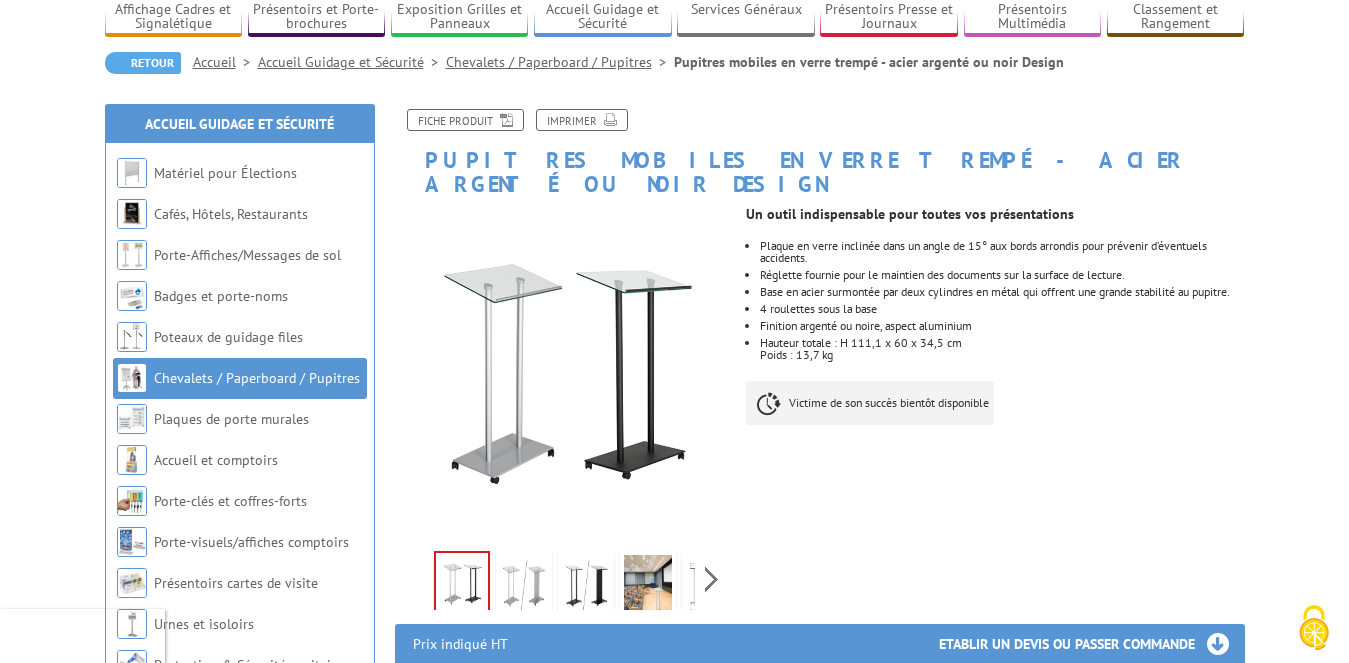 click on "Réglette fournie pour le maintien des documents sur la surface de lecture." at bounding box center (1002, 275) 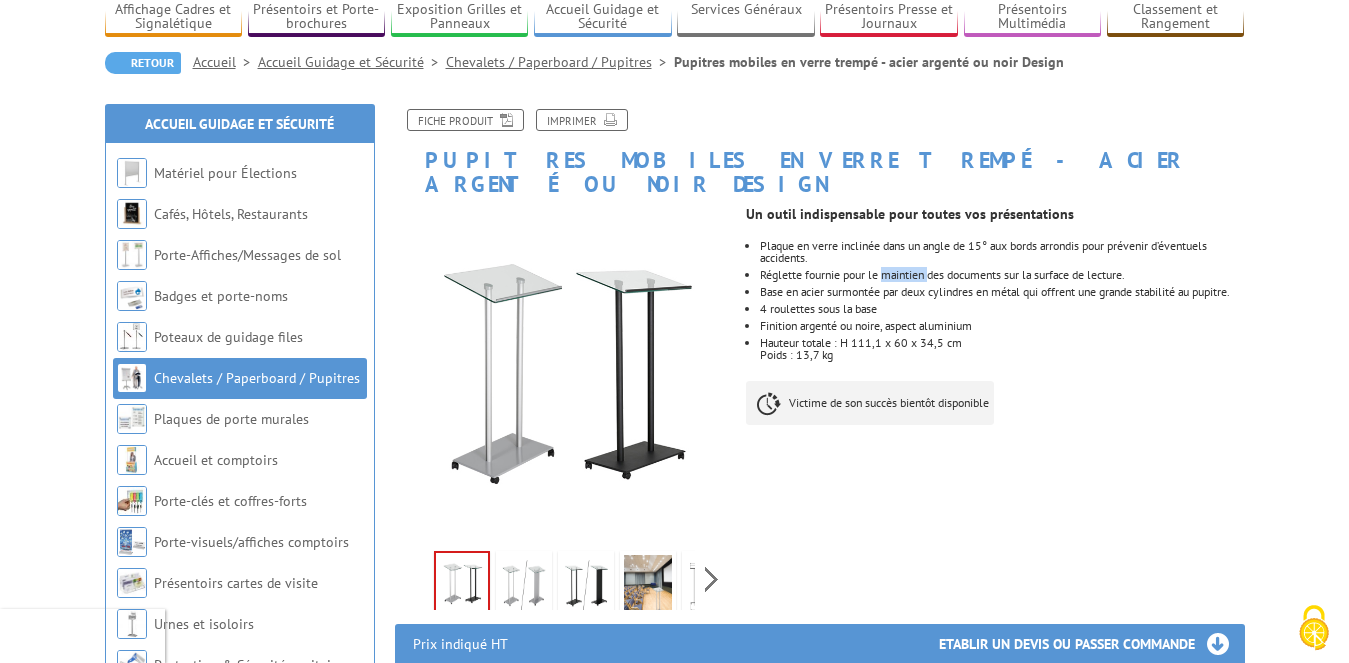 click on "Réglette fournie pour le maintien des documents sur la surface de lecture." at bounding box center [1002, 275] 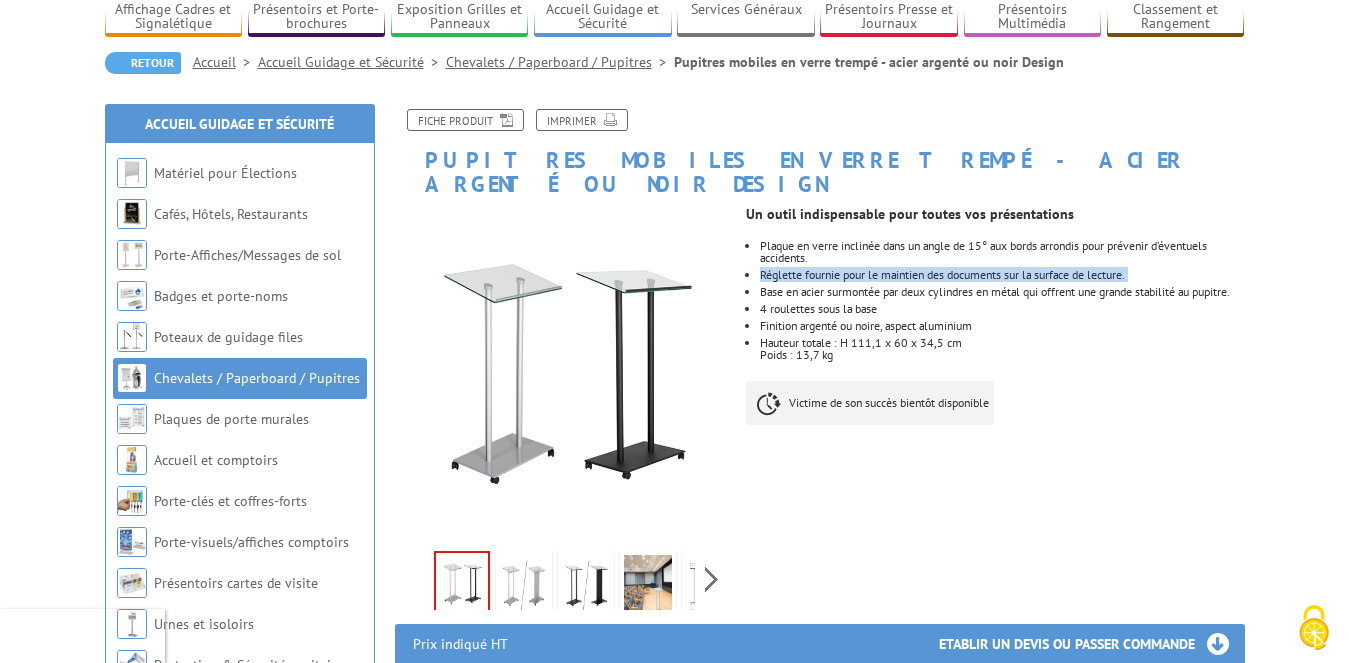 click on "Réglette fournie pour le maintien des documents sur la surface de lecture." at bounding box center [1002, 275] 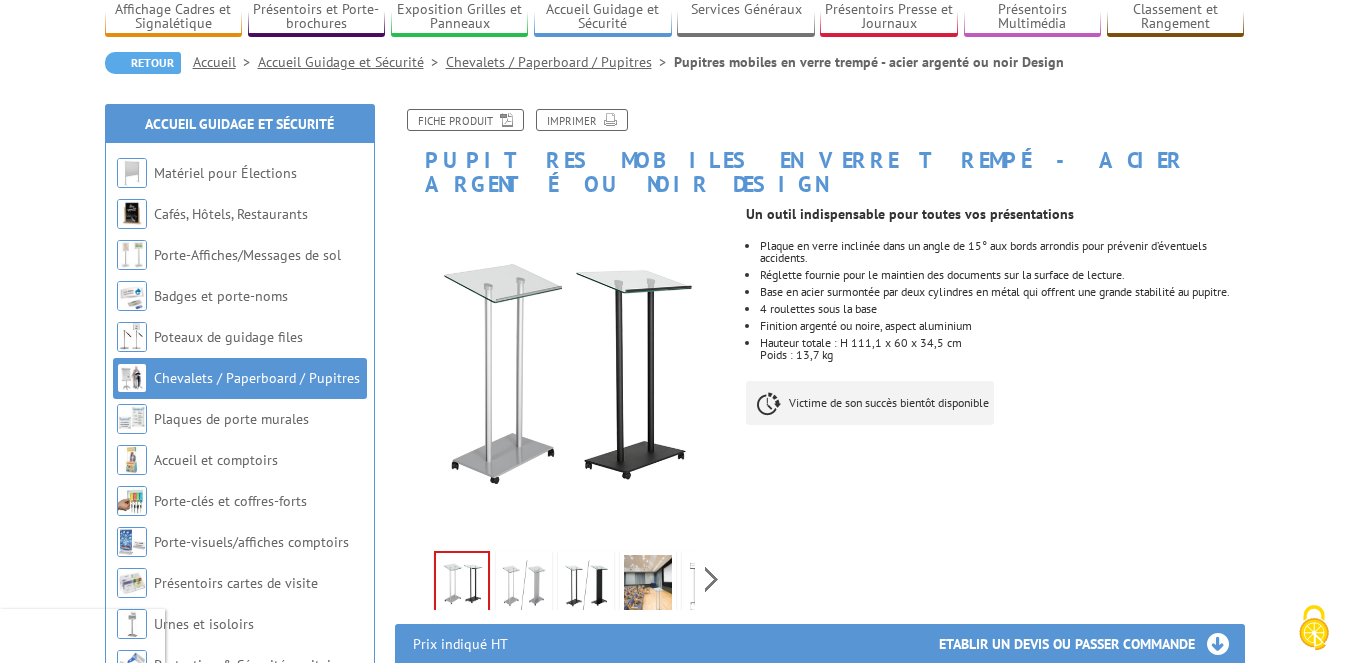 click on "Plaque en verre inclinée dans un angle de 15° aux bords arrondis pour prévenir d’éventuels accidents." at bounding box center (1002, 252) 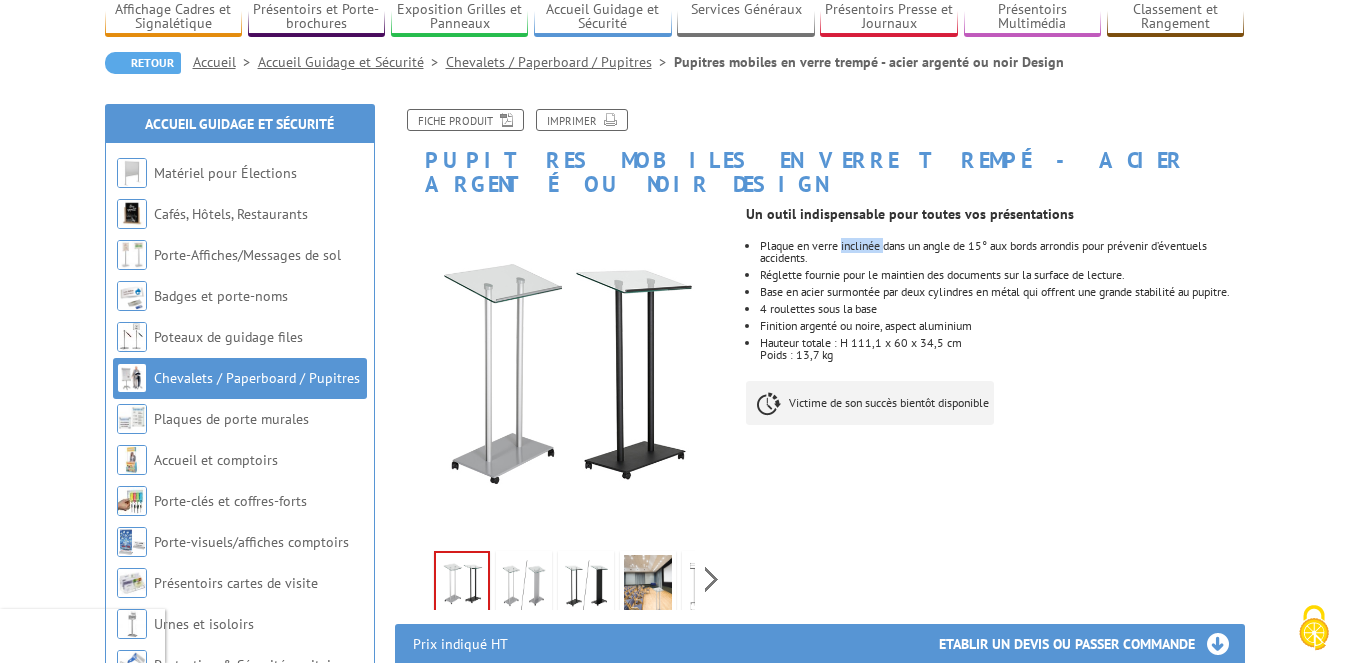 click on "Plaque en verre inclinée dans un angle de 15° aux bords arrondis pour prévenir d’éventuels accidents." at bounding box center [1002, 252] 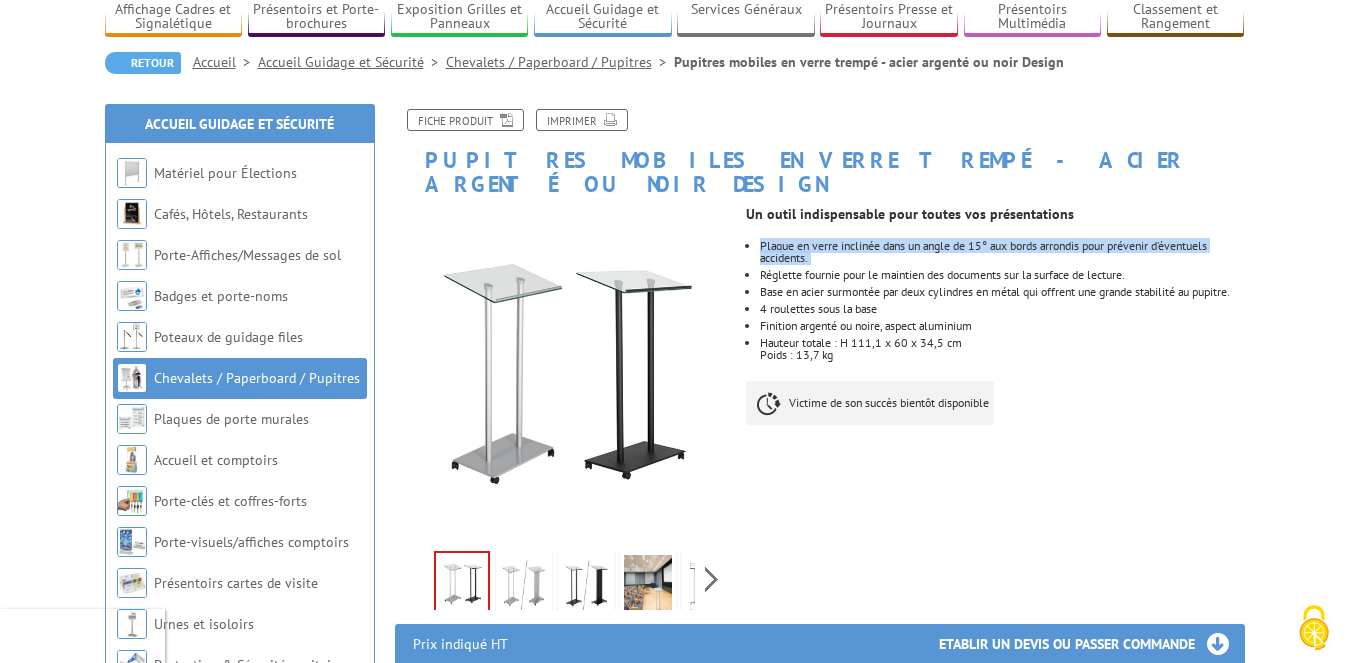 click on "Plaque en verre inclinée dans un angle de 15° aux bords arrondis pour prévenir d’éventuels accidents." at bounding box center (1002, 252) 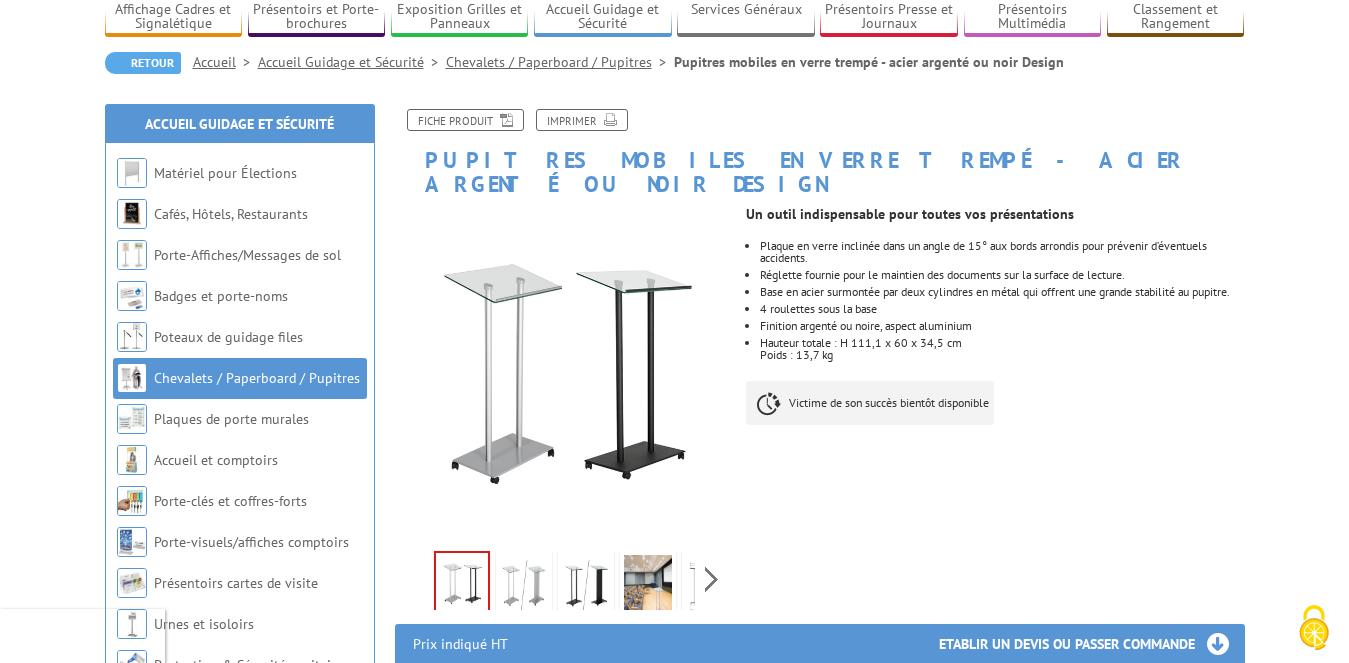 click on "Réglette fournie pour le maintien des documents sur la surface de lecture." at bounding box center [1002, 275] 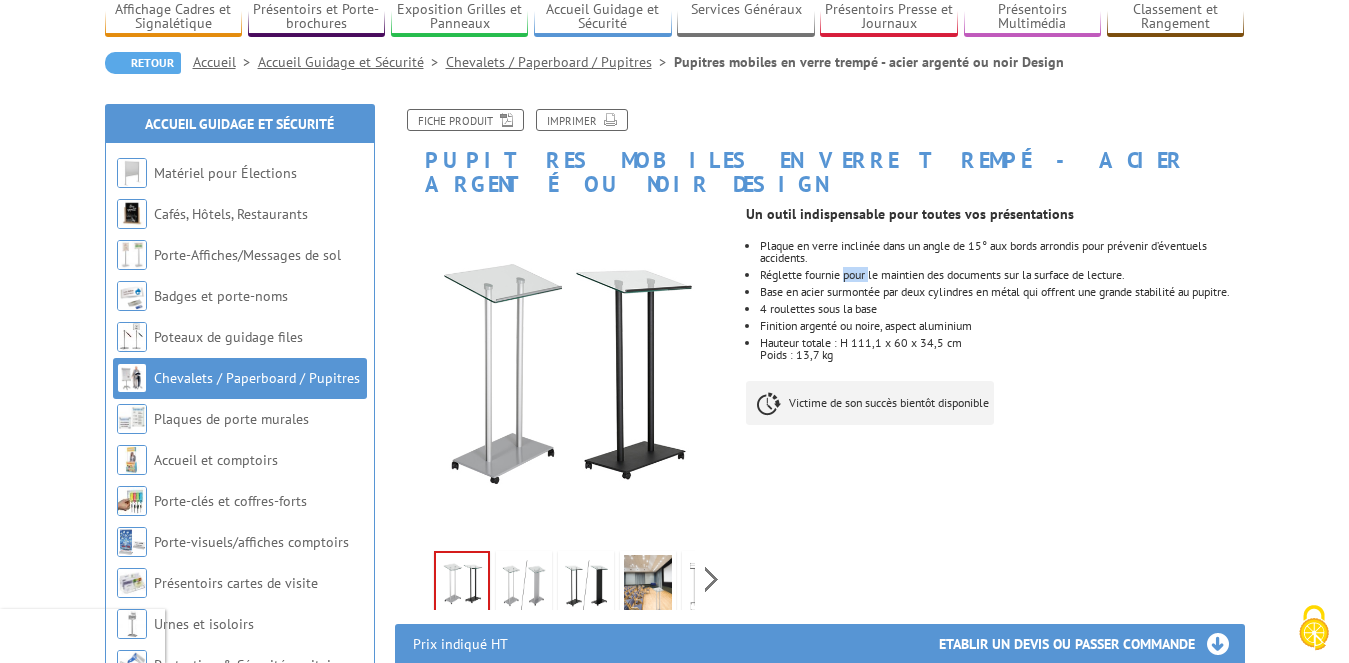 click on "Réglette fournie pour le maintien des documents sur la surface de lecture." at bounding box center (1002, 275) 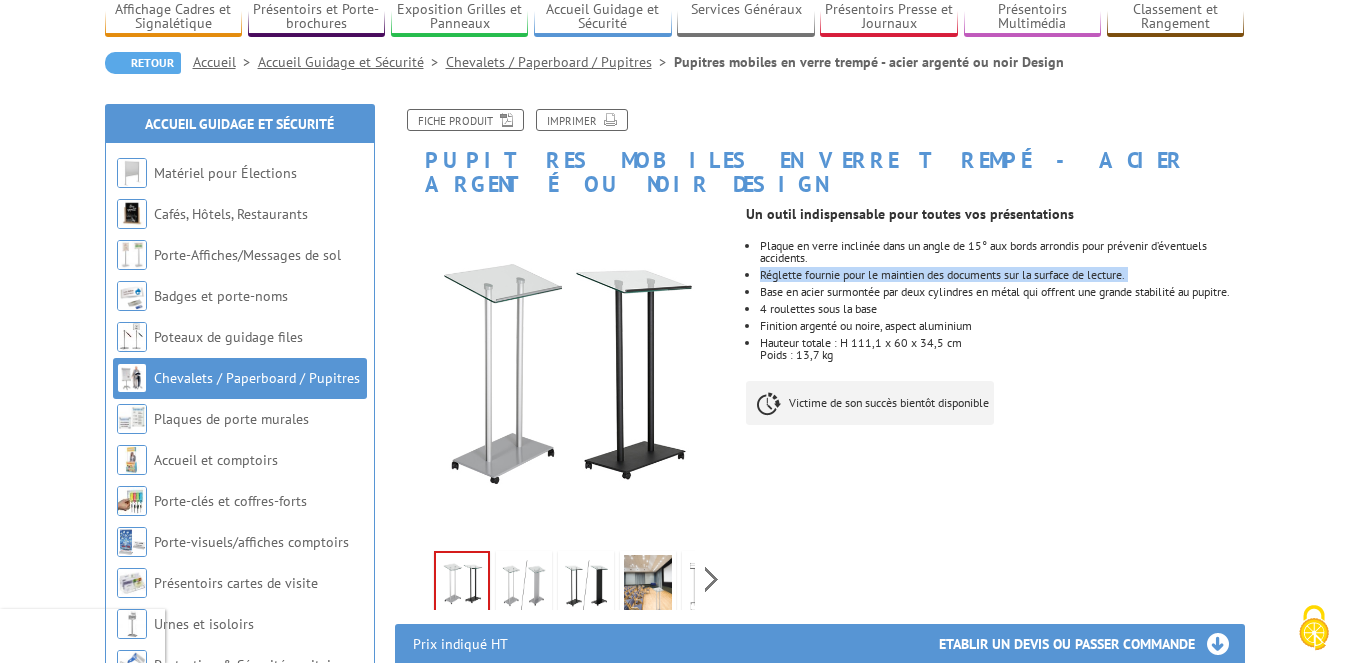 click on "Réglette fournie pour le maintien des documents sur la surface de lecture." at bounding box center (1002, 275) 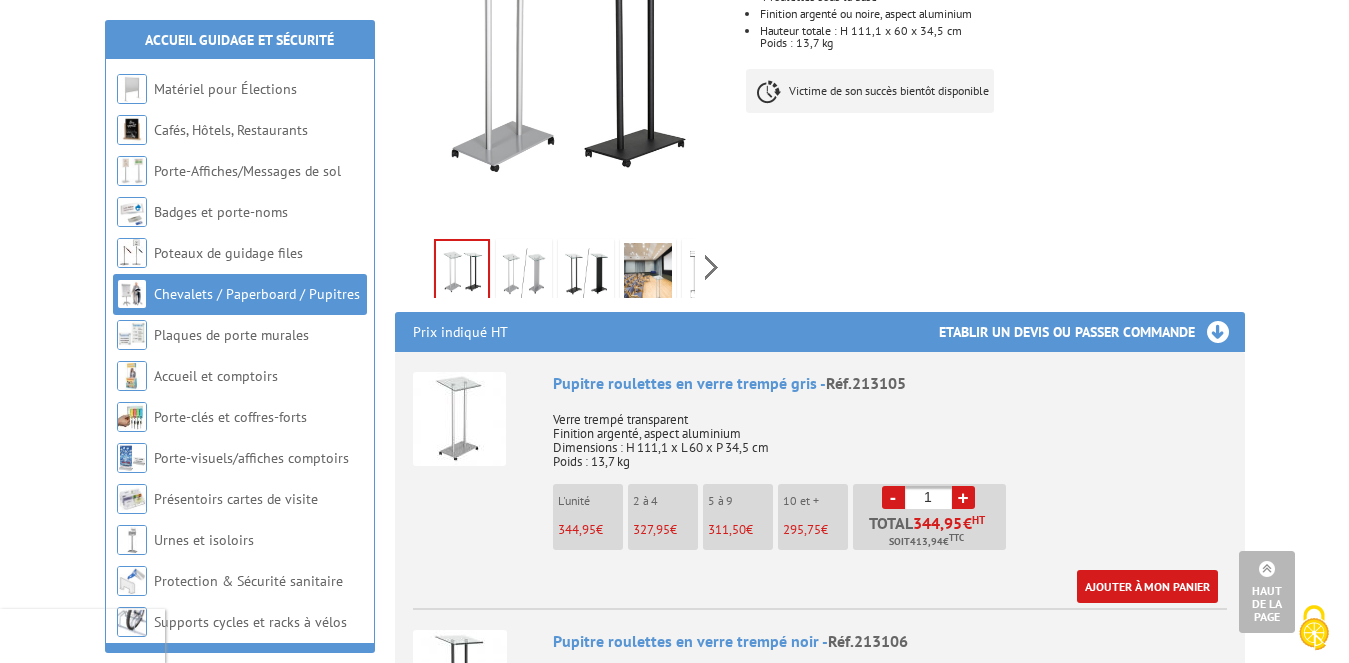 scroll, scrollTop: 465, scrollLeft: 0, axis: vertical 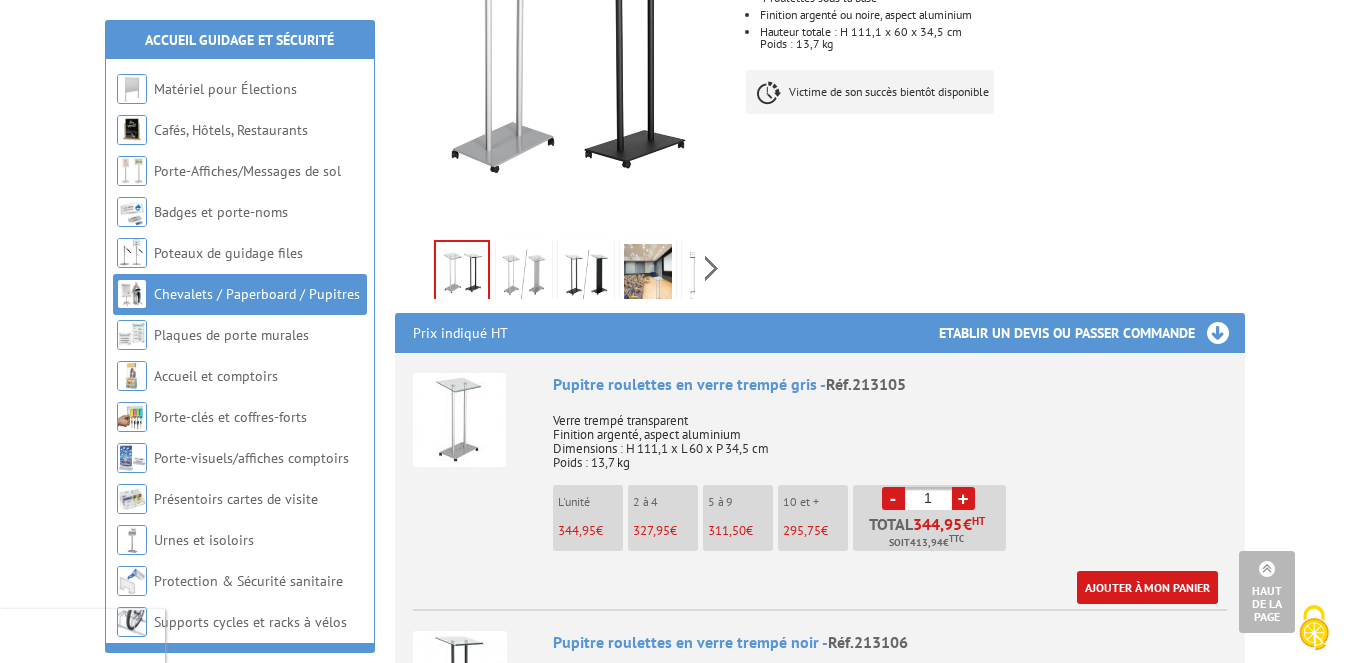 click at bounding box center [524, 275] 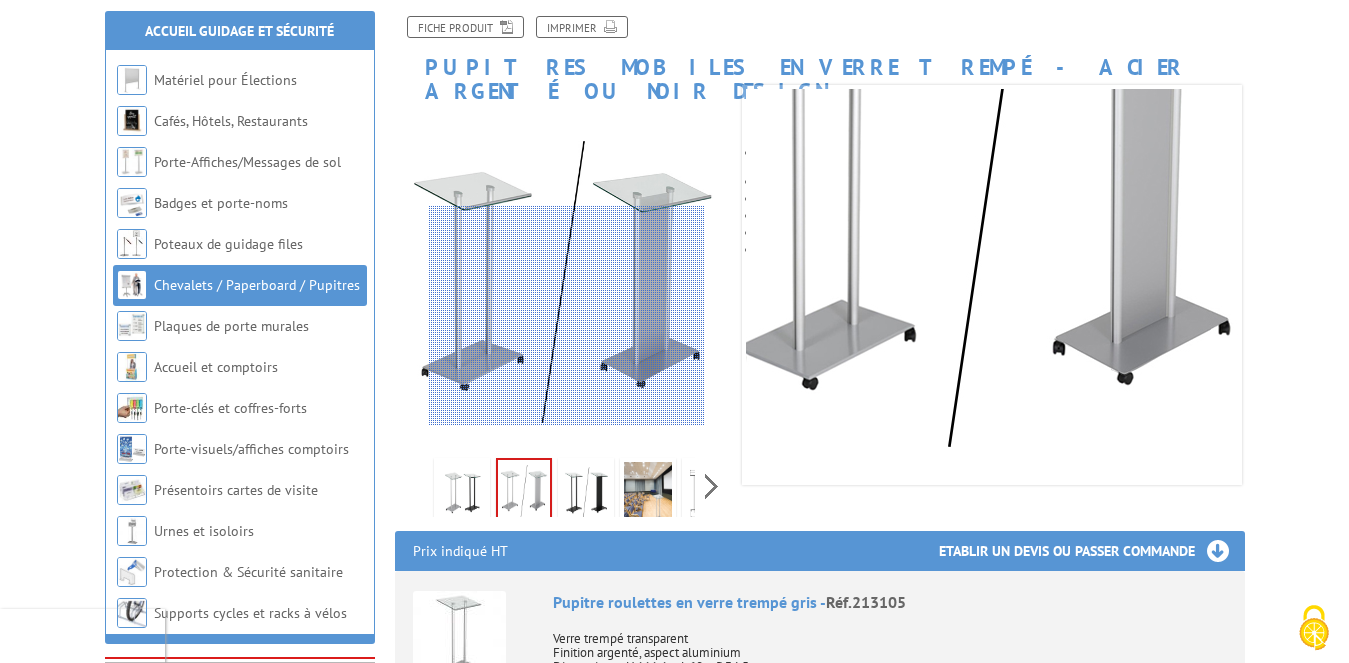 scroll, scrollTop: 205, scrollLeft: 0, axis: vertical 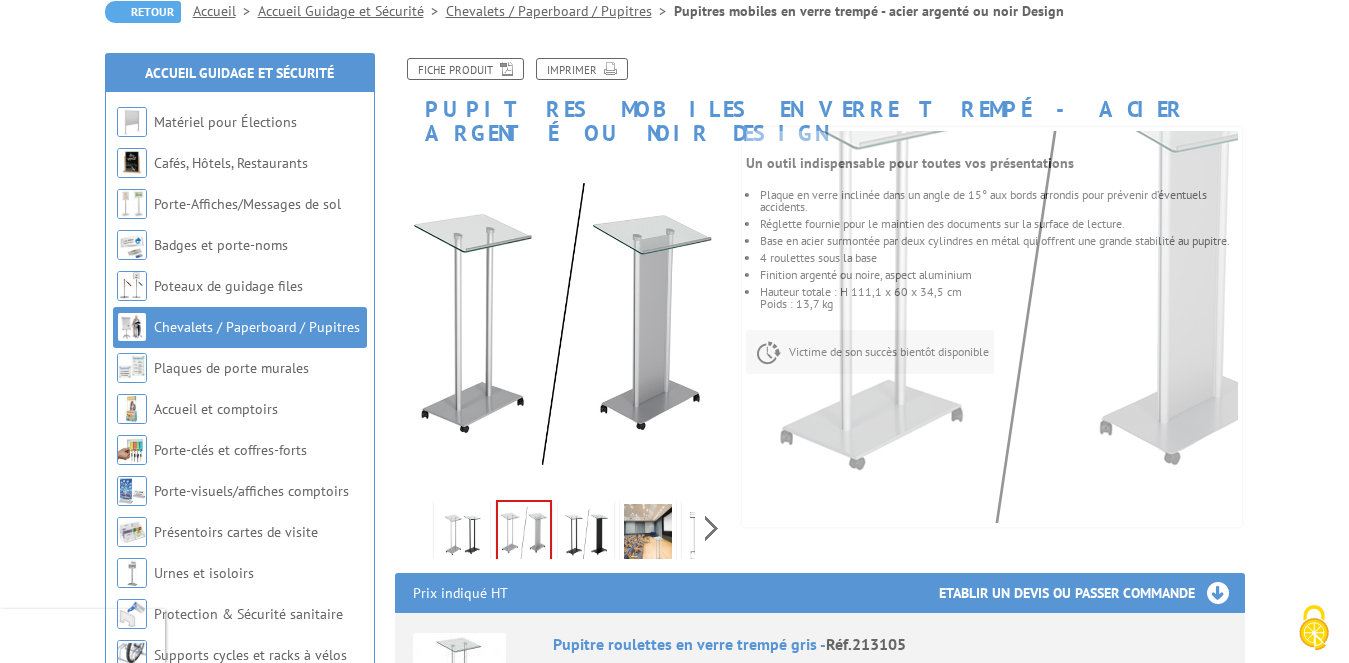 click at bounding box center [586, 535] 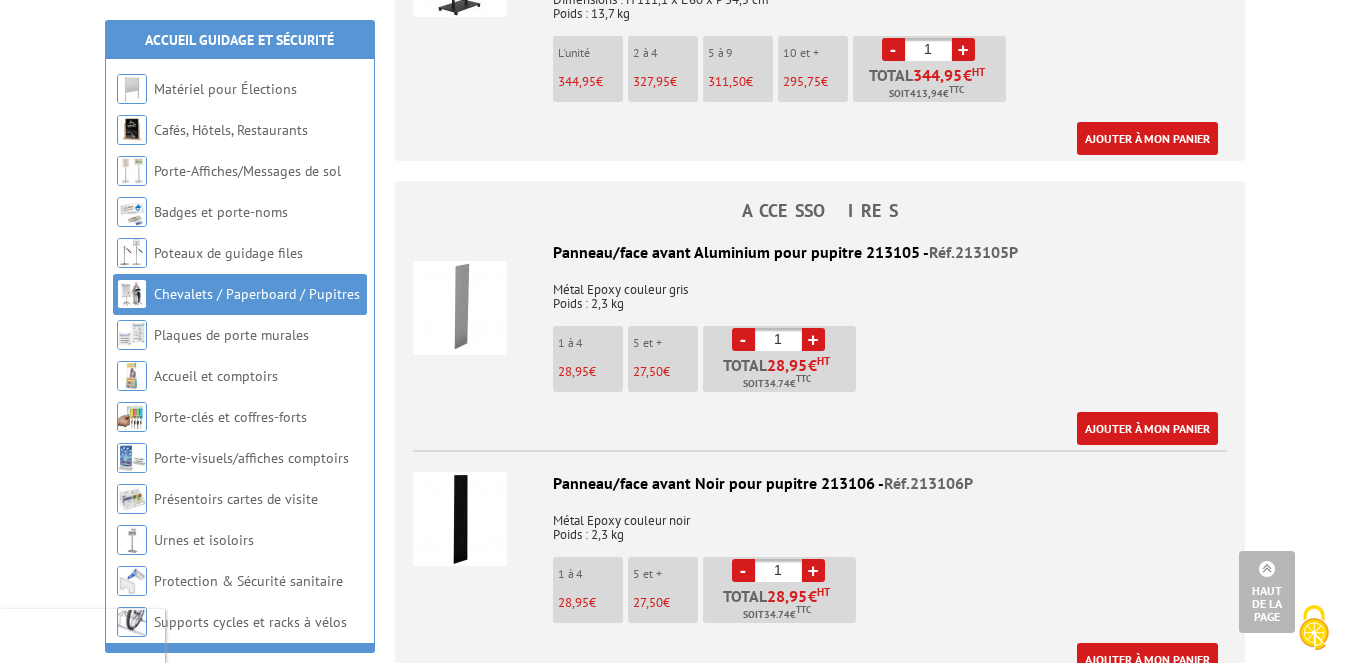 scroll, scrollTop: 1176, scrollLeft: 0, axis: vertical 